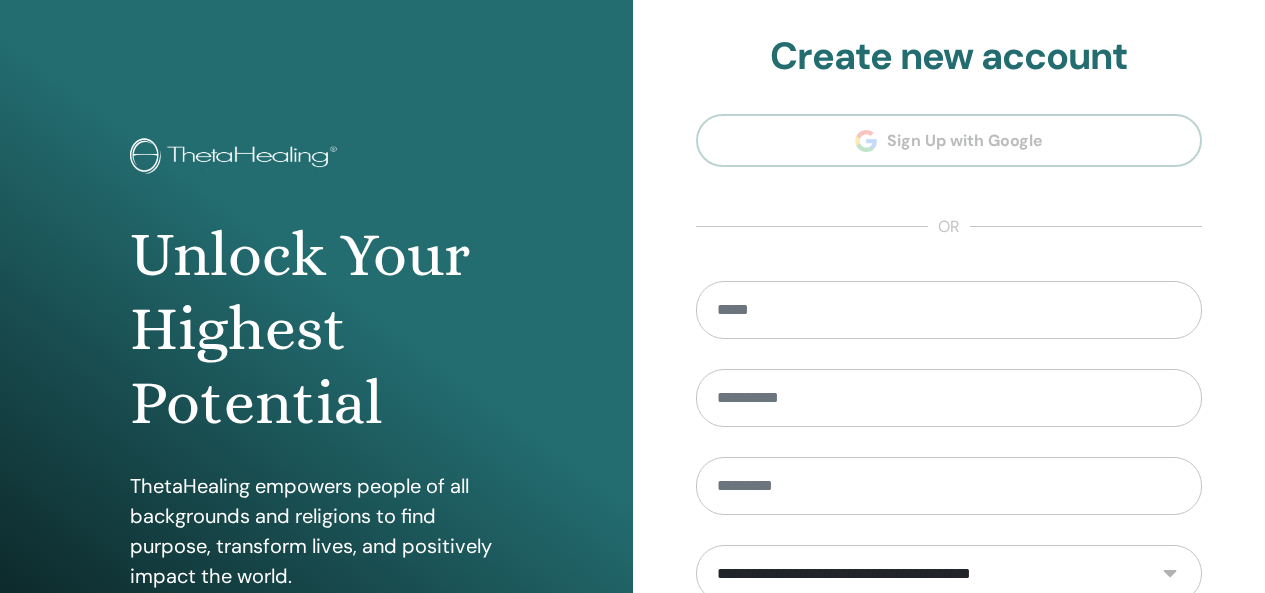 scroll, scrollTop: 0, scrollLeft: 0, axis: both 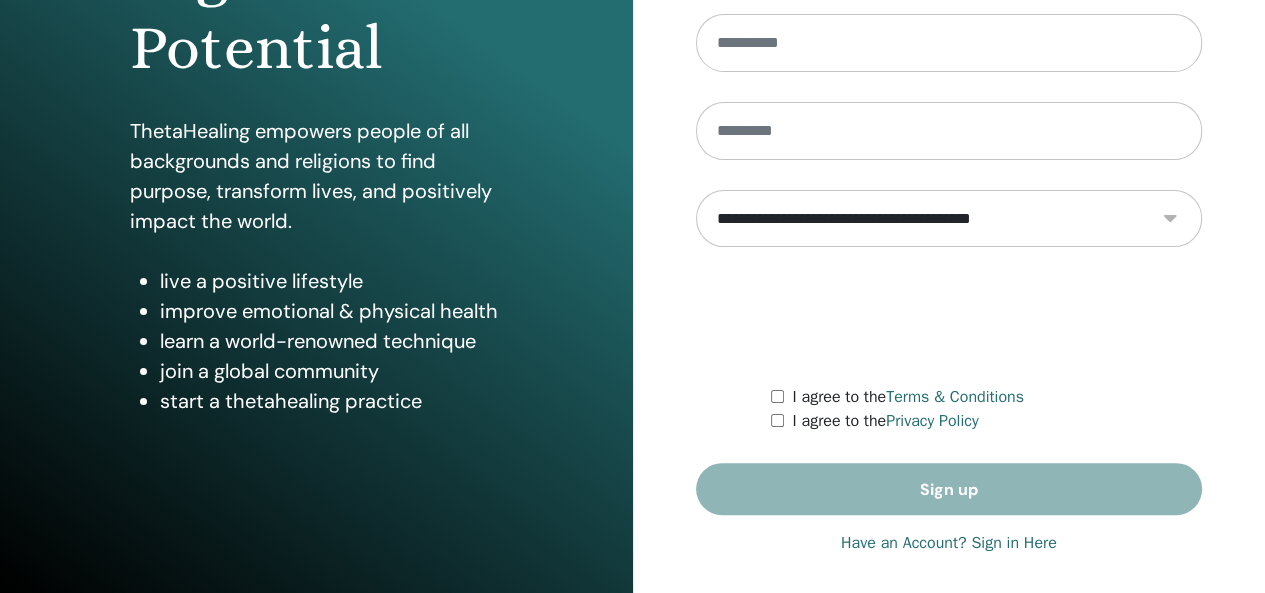 click on "Have an Account? Sign in Here" at bounding box center [949, 543] 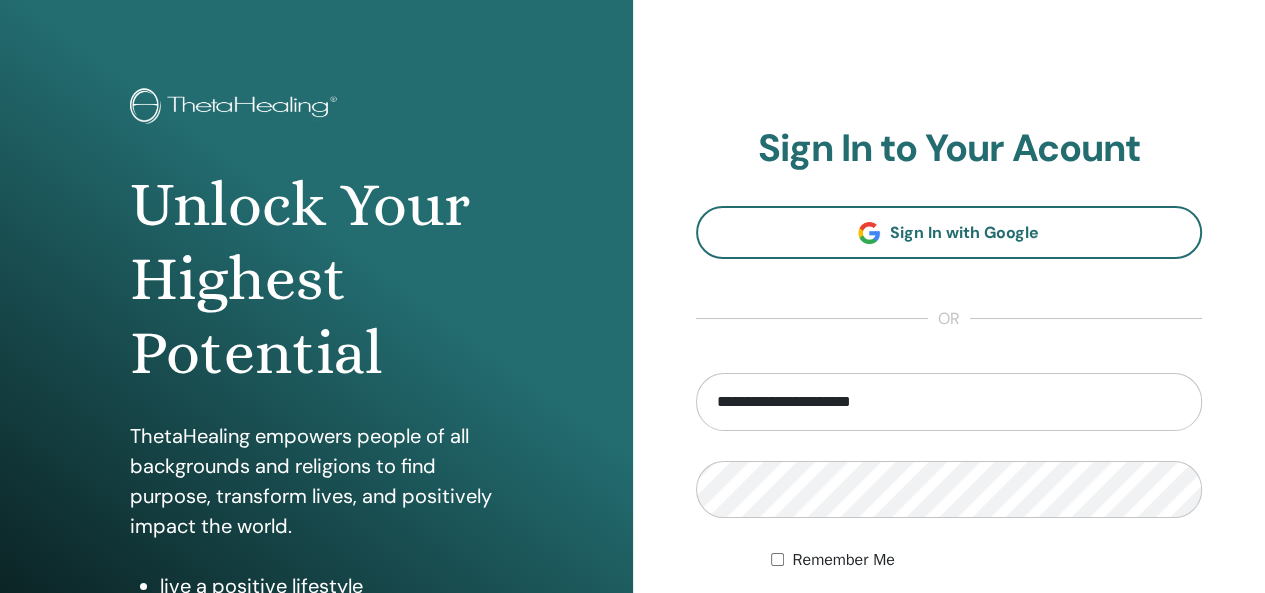scroll, scrollTop: 0, scrollLeft: 0, axis: both 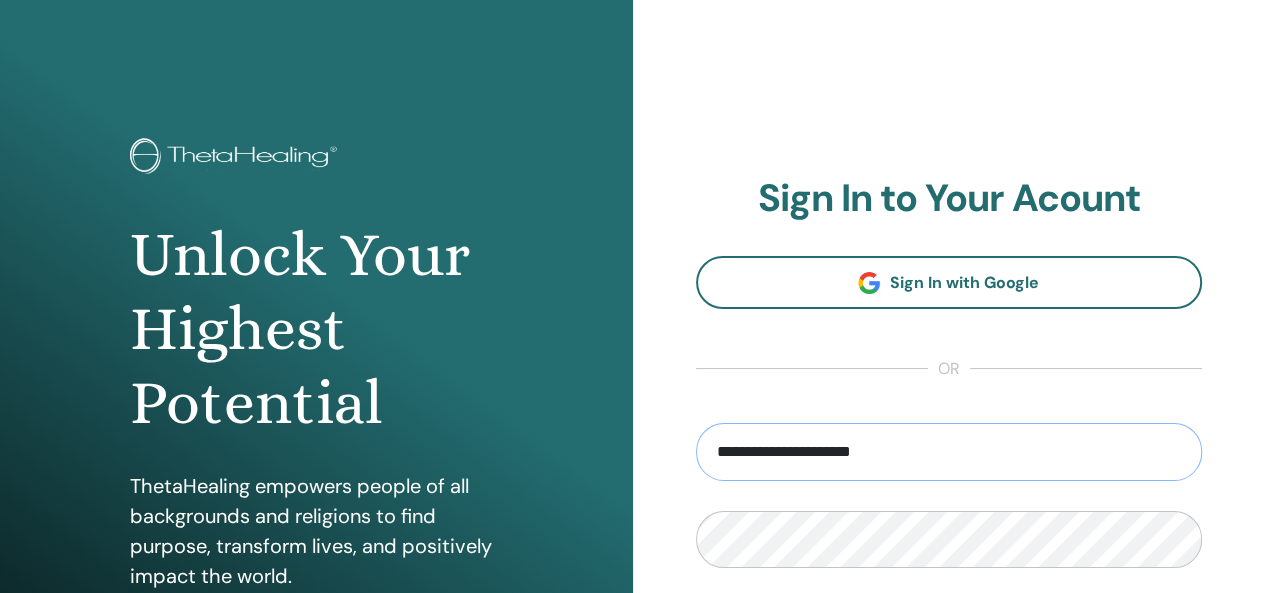 click on "**********" at bounding box center (949, 452) 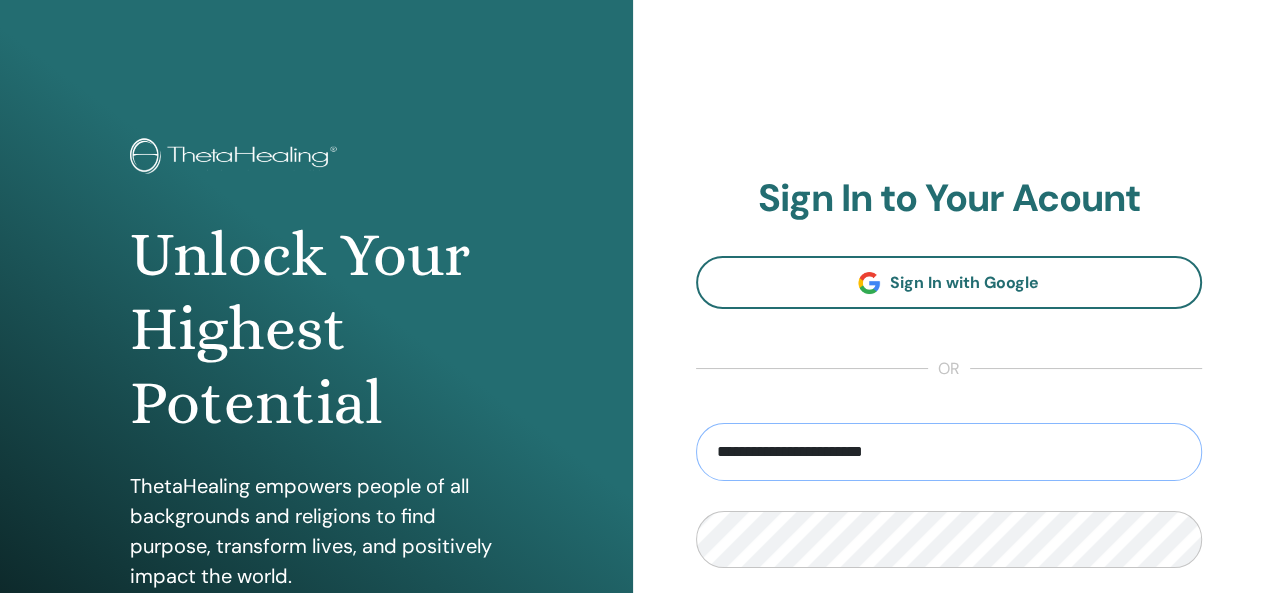 type on "**********" 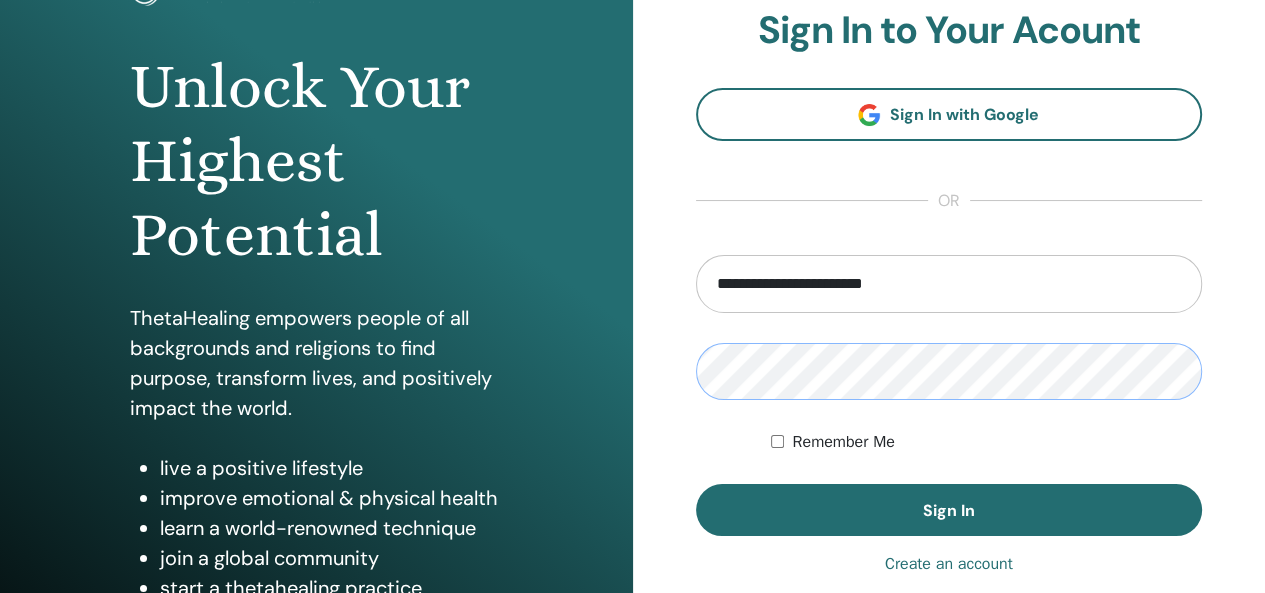 scroll, scrollTop: 172, scrollLeft: 0, axis: vertical 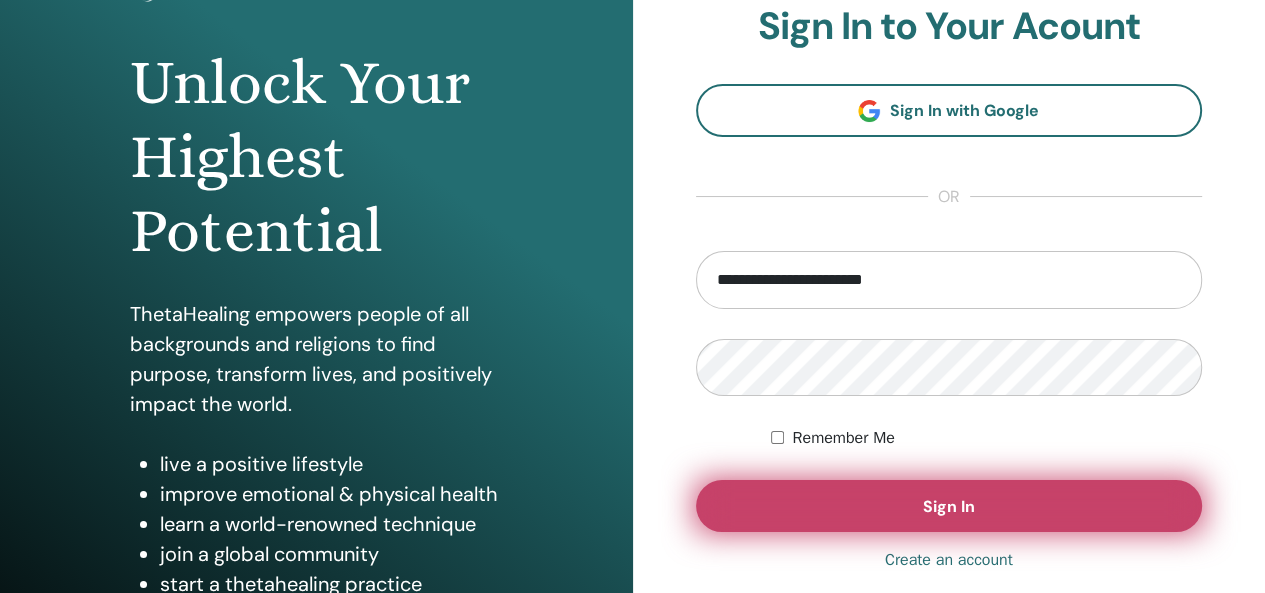 click on "Sign In" at bounding box center [949, 506] 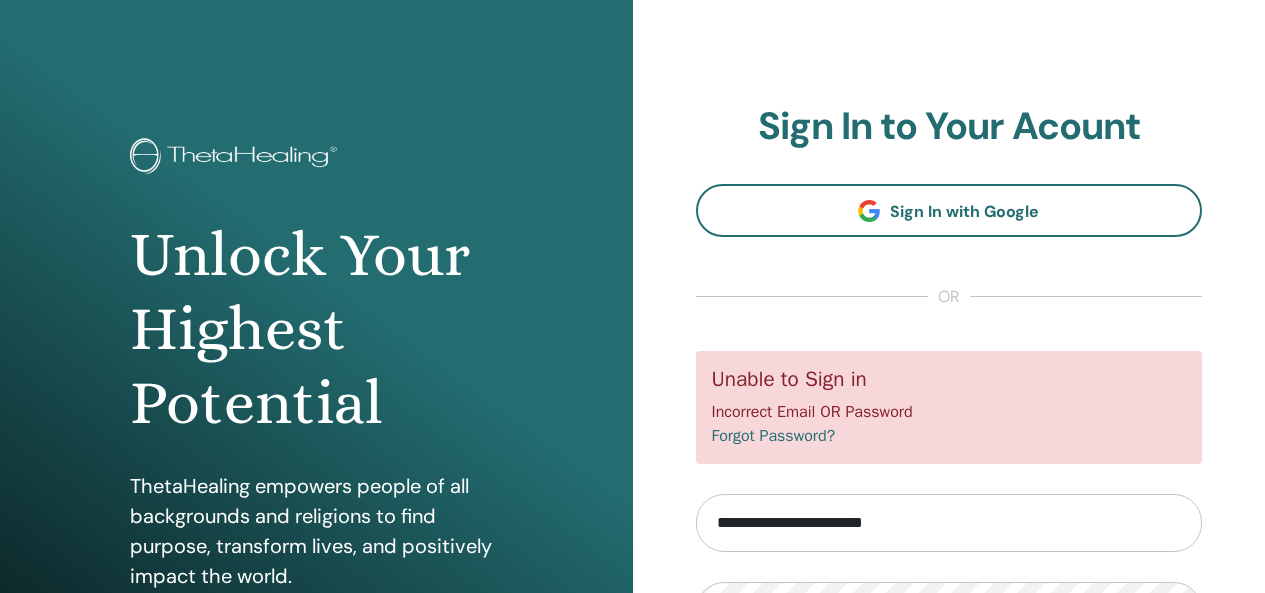 scroll, scrollTop: 0, scrollLeft: 0, axis: both 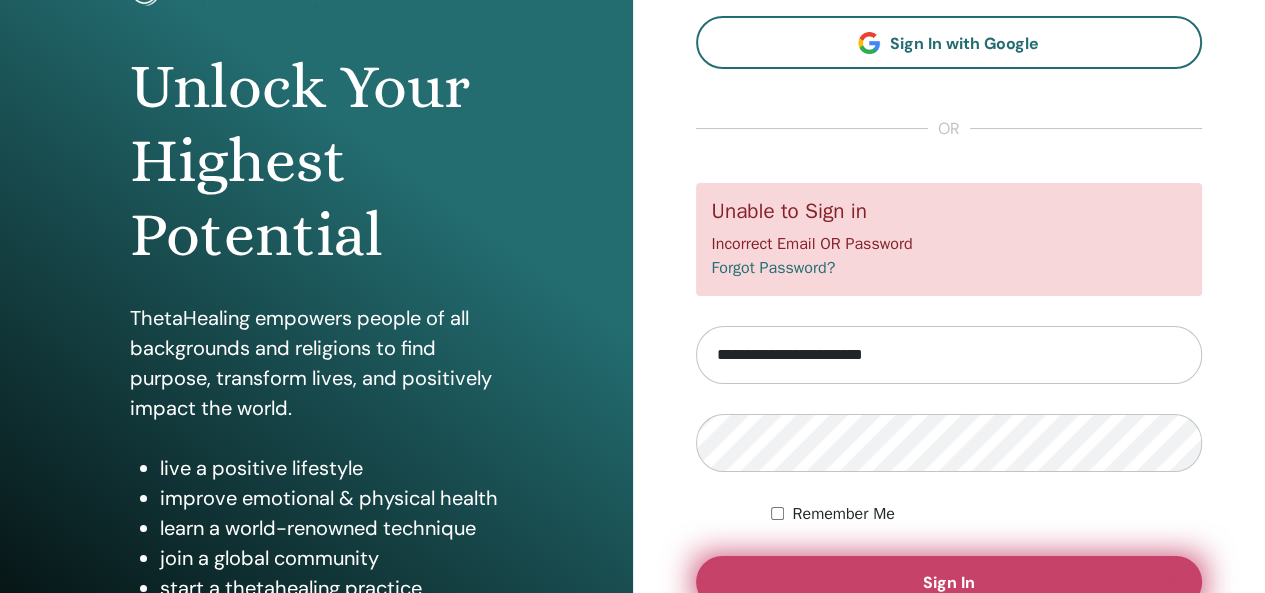 click on "Sign In" at bounding box center (949, 582) 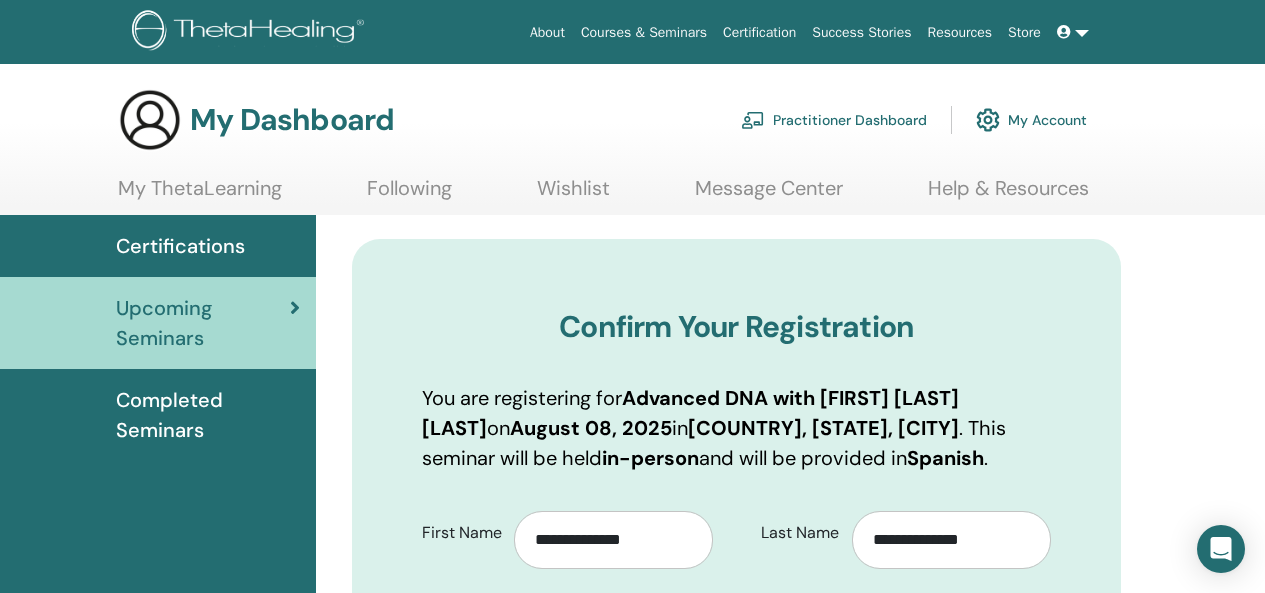 scroll, scrollTop: 0, scrollLeft: 0, axis: both 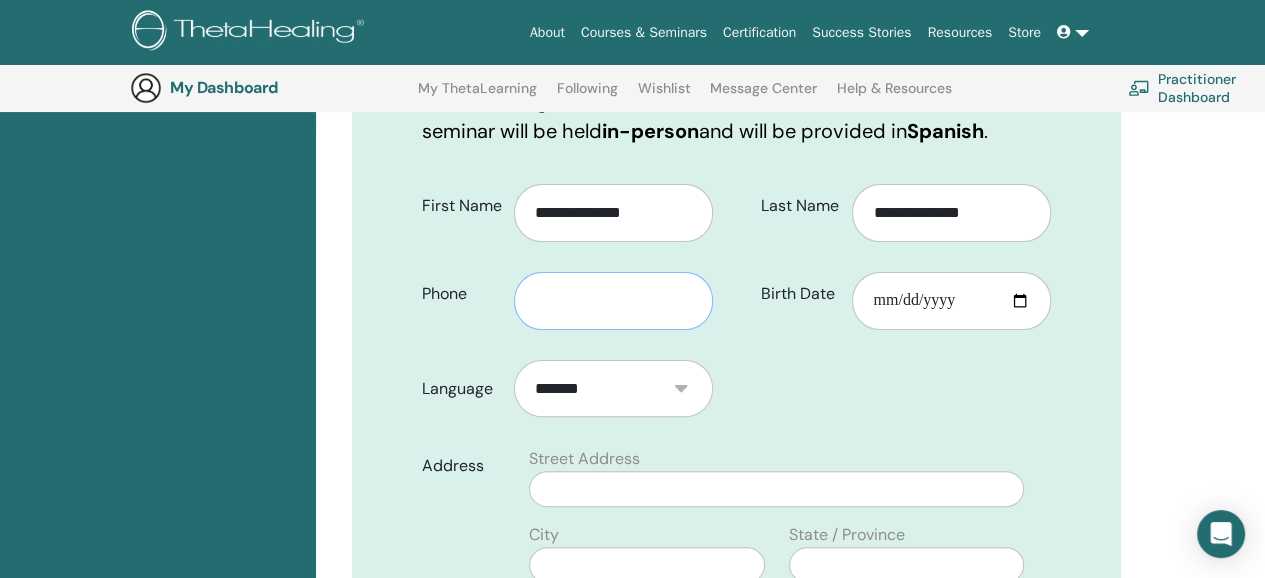 click at bounding box center (613, 301) 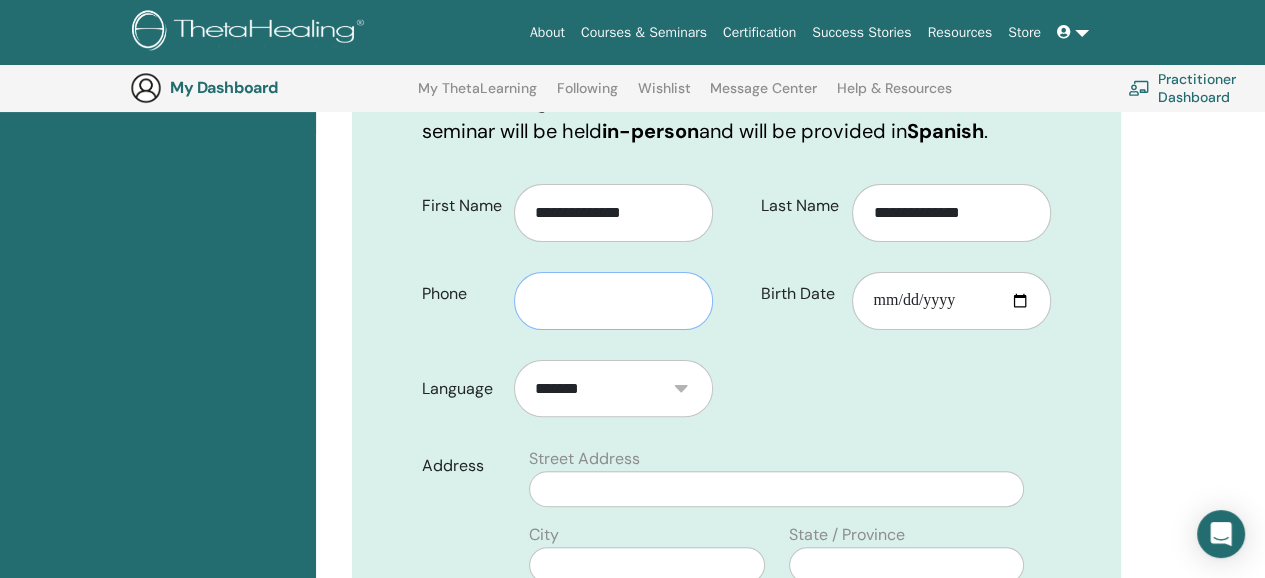 paste on "**********" 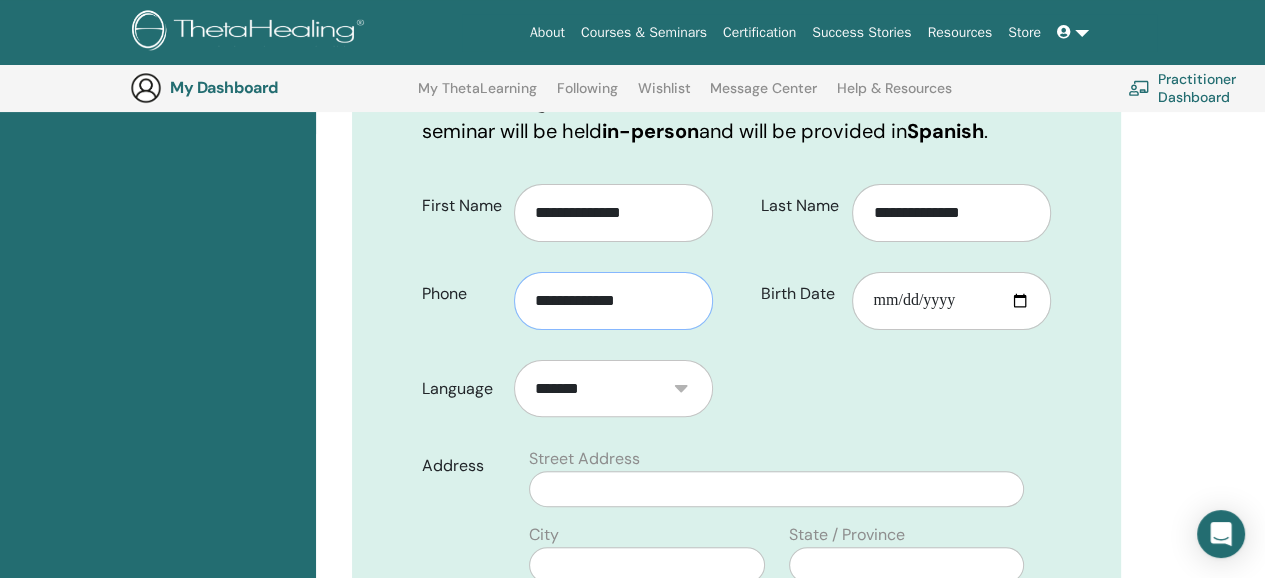 type on "**********" 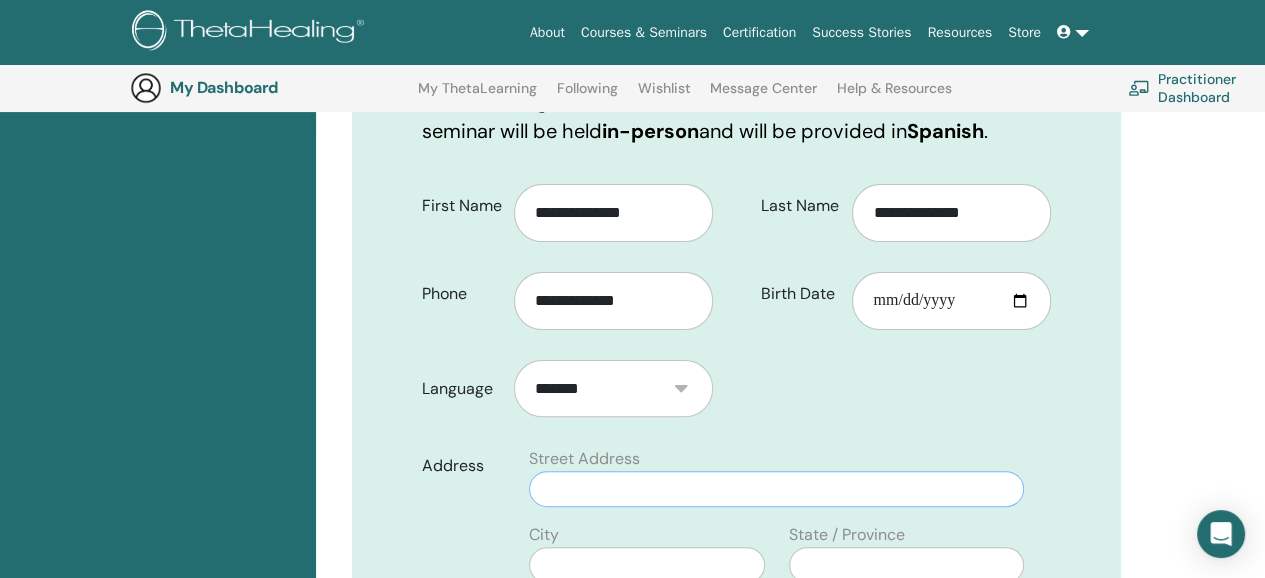 click at bounding box center (776, 489) 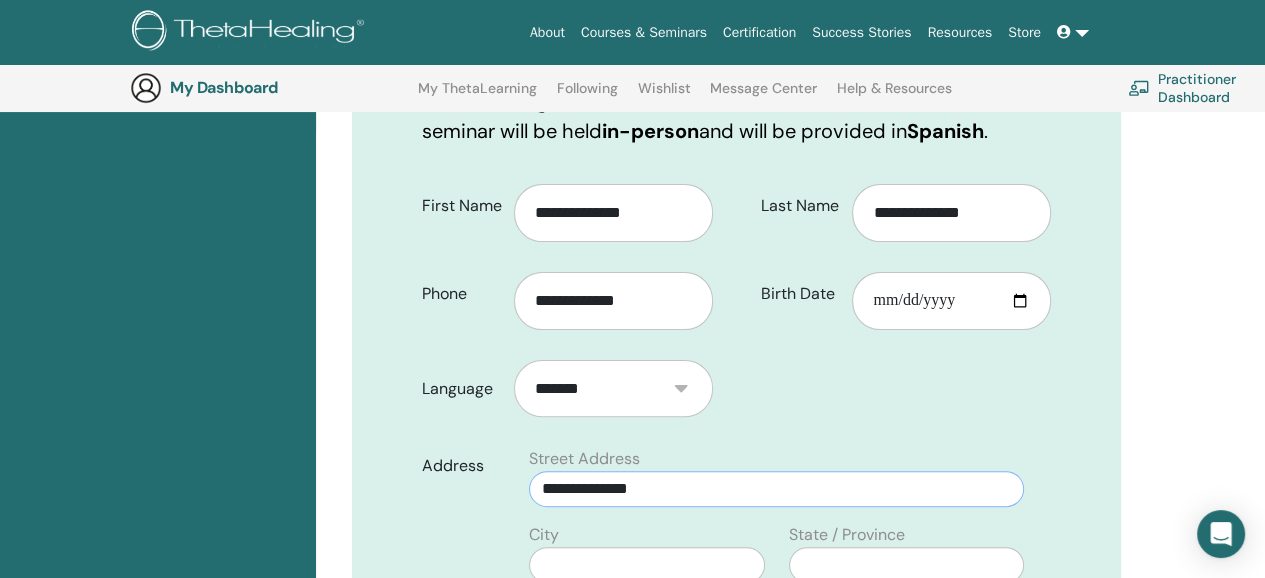type on "**********" 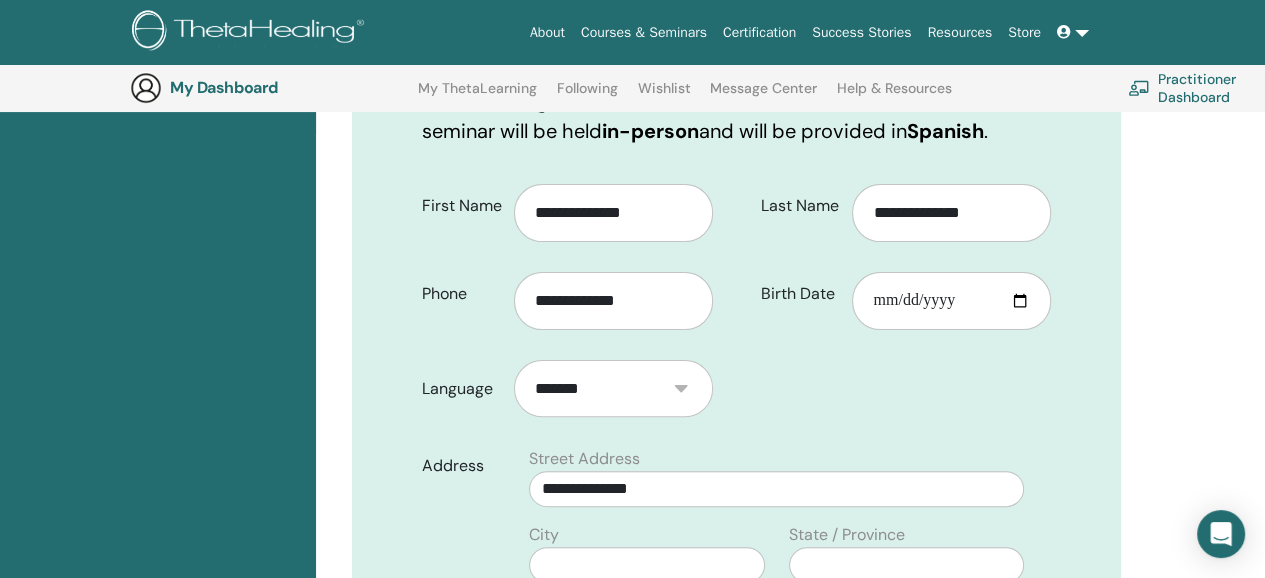 click on "**********" at bounding box center [790, 900] 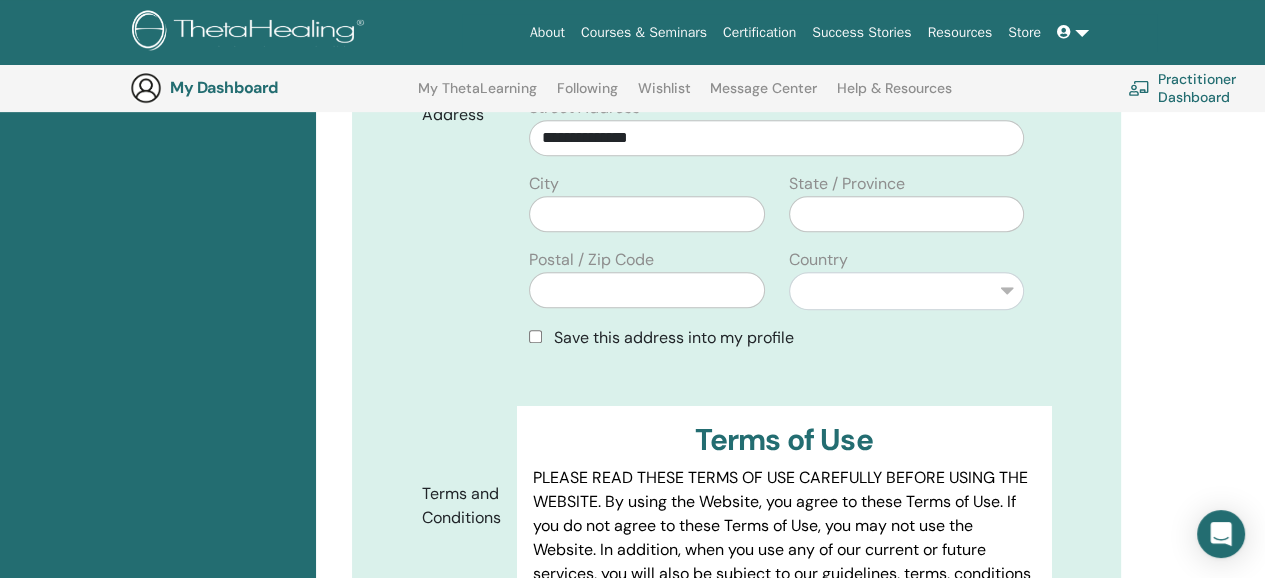 scroll, scrollTop: 728, scrollLeft: 0, axis: vertical 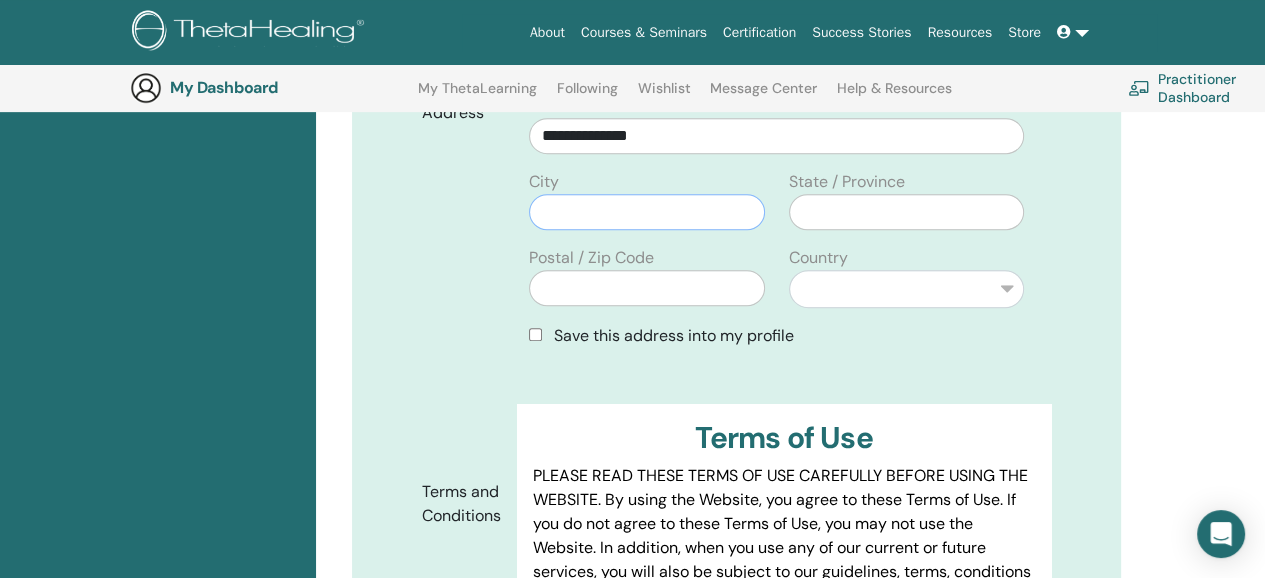 click at bounding box center [646, 212] 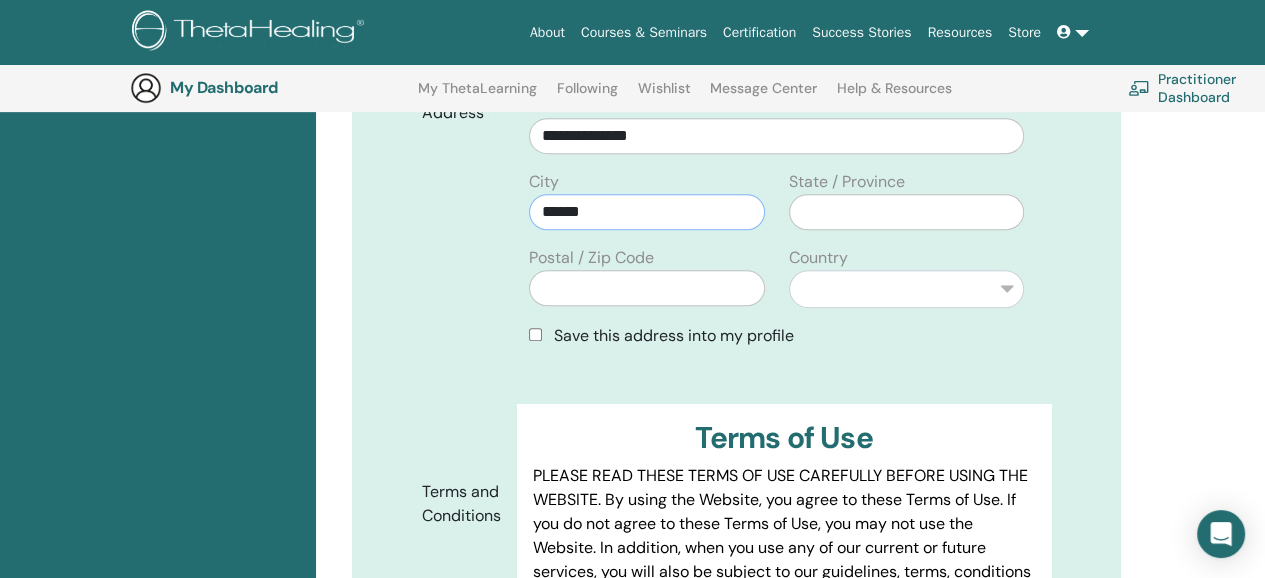 type on "******" 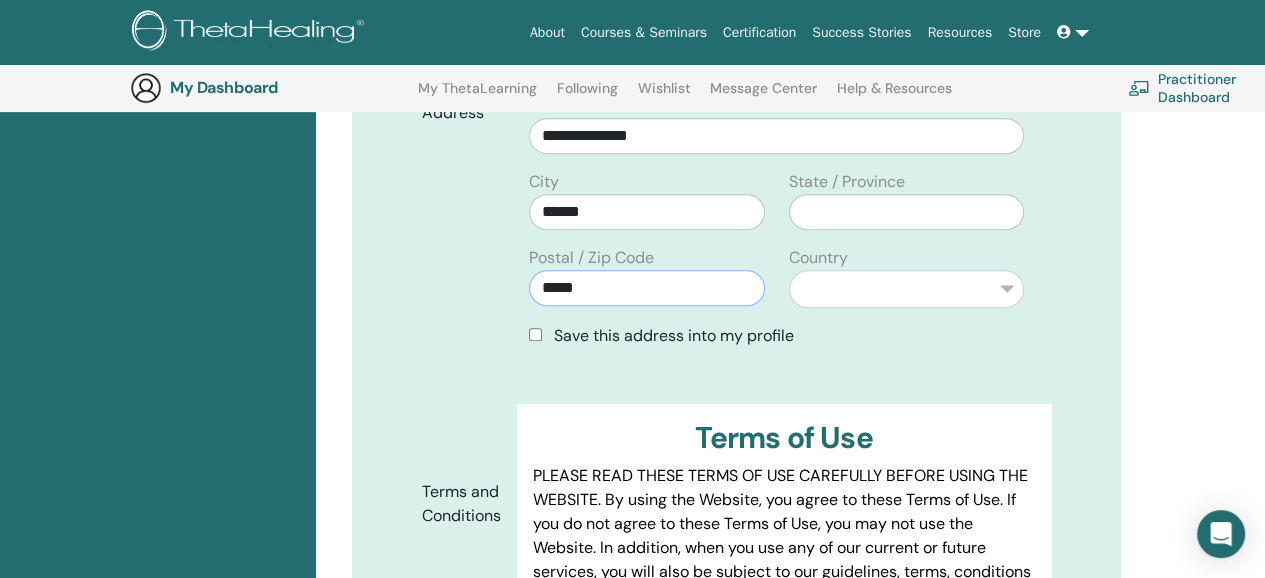 type on "*****" 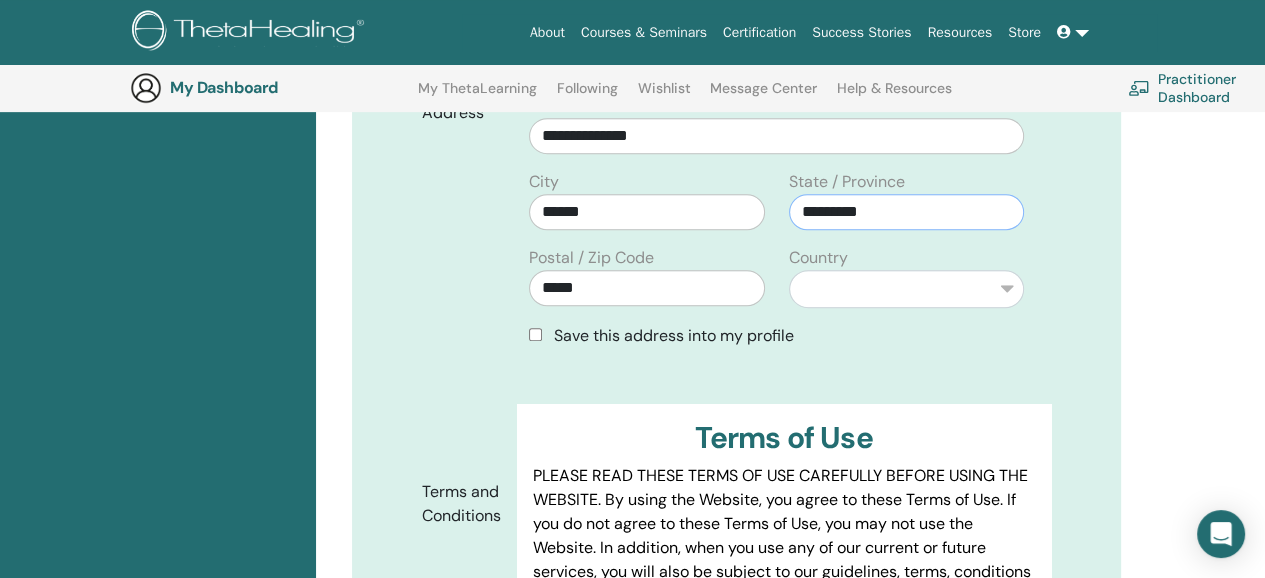 type on "*********" 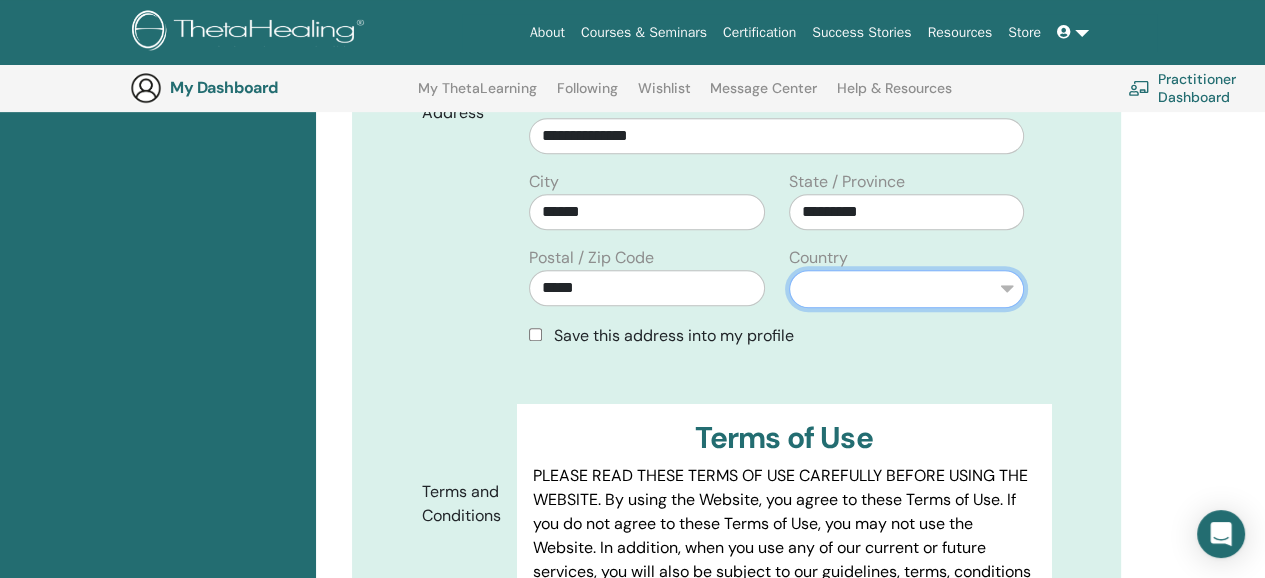 select on "*" 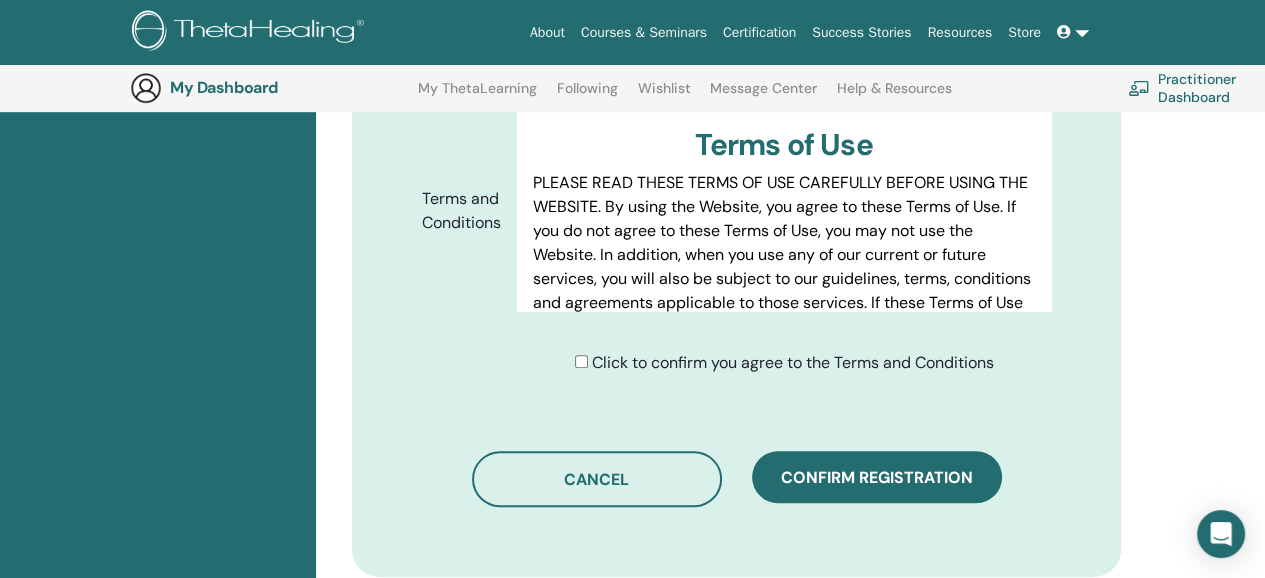 scroll, scrollTop: 1069, scrollLeft: 0, axis: vertical 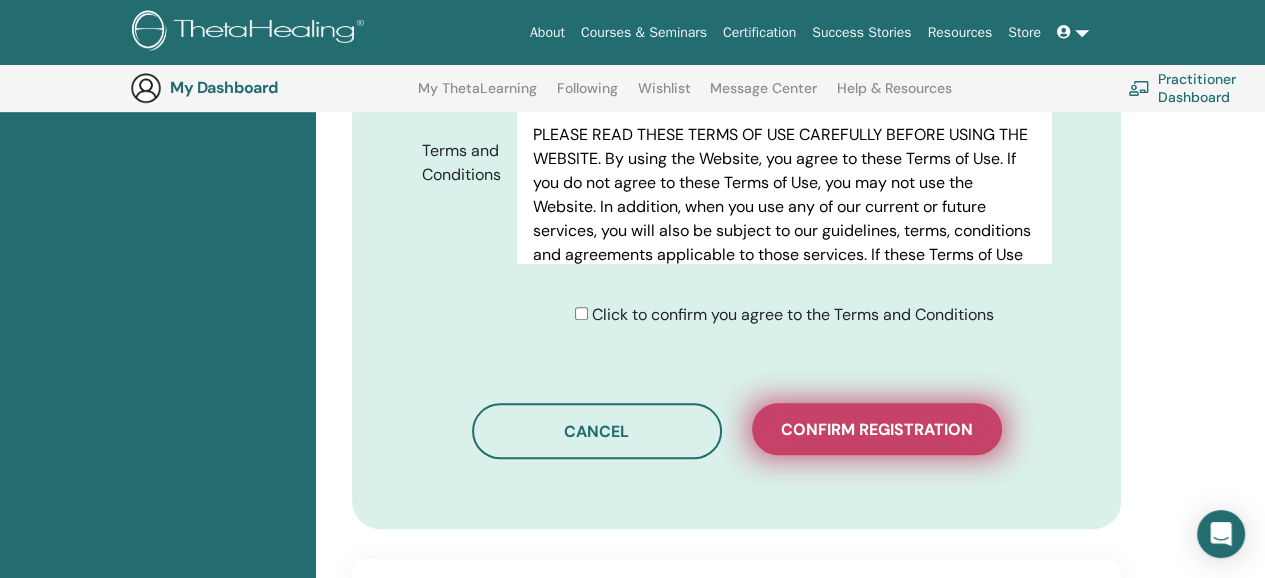 click on "Confirm registration" at bounding box center (877, 429) 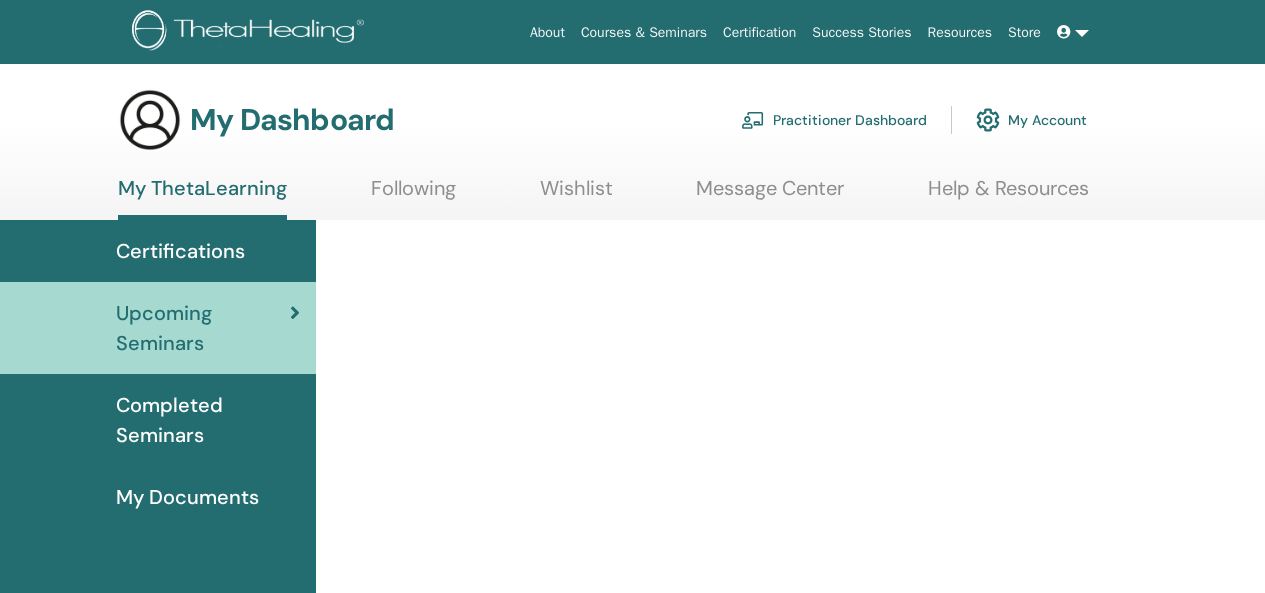 scroll, scrollTop: 0, scrollLeft: 0, axis: both 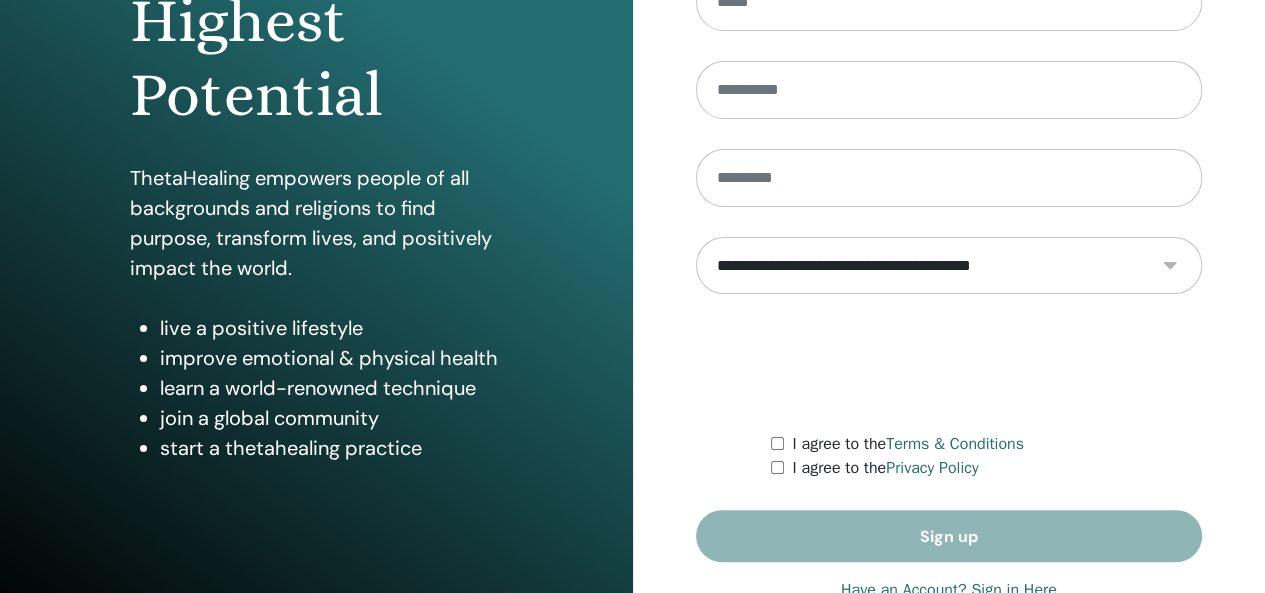click on "Have an Account? Sign in Here" at bounding box center (949, 590) 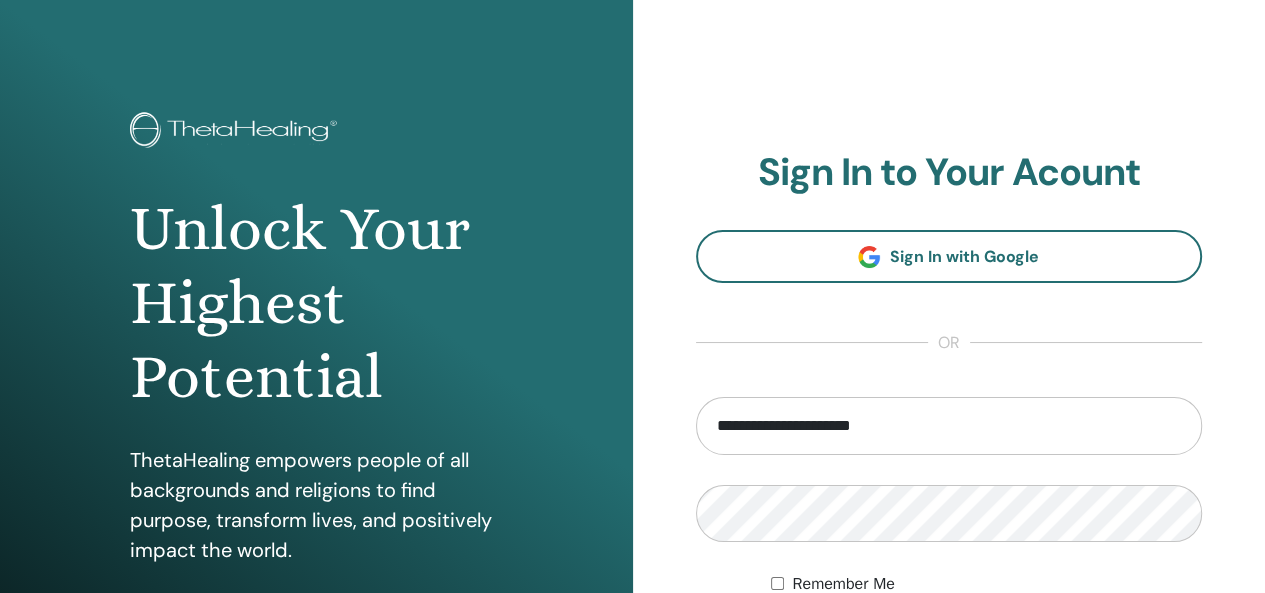 scroll, scrollTop: 0, scrollLeft: 0, axis: both 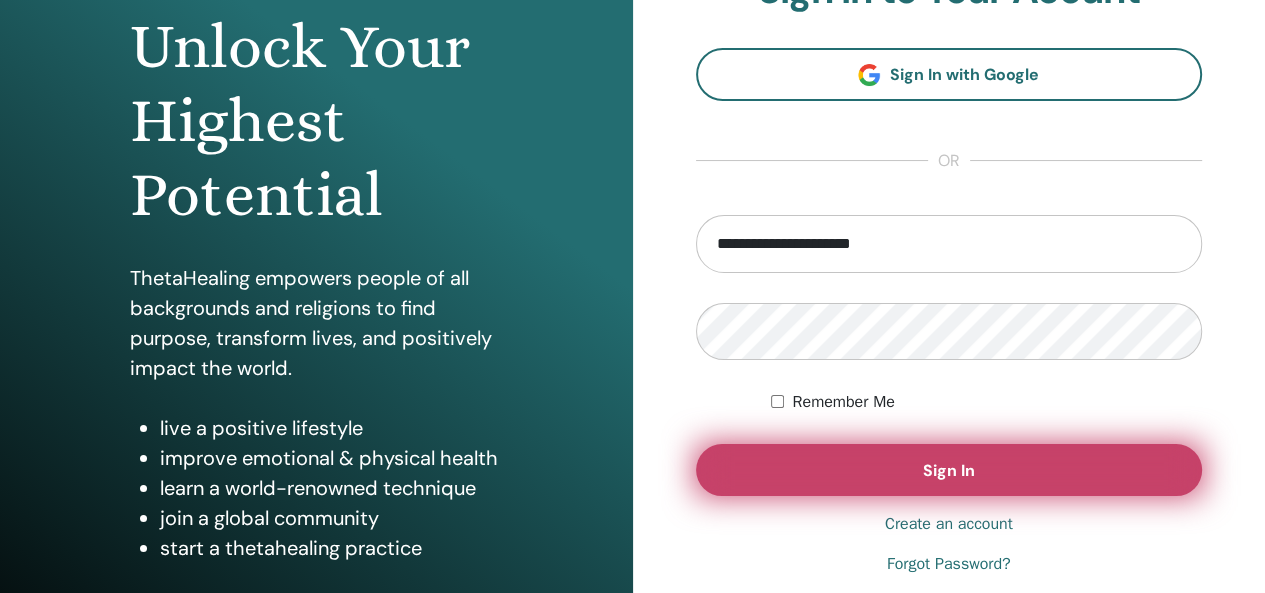 click on "Sign In" at bounding box center [949, 470] 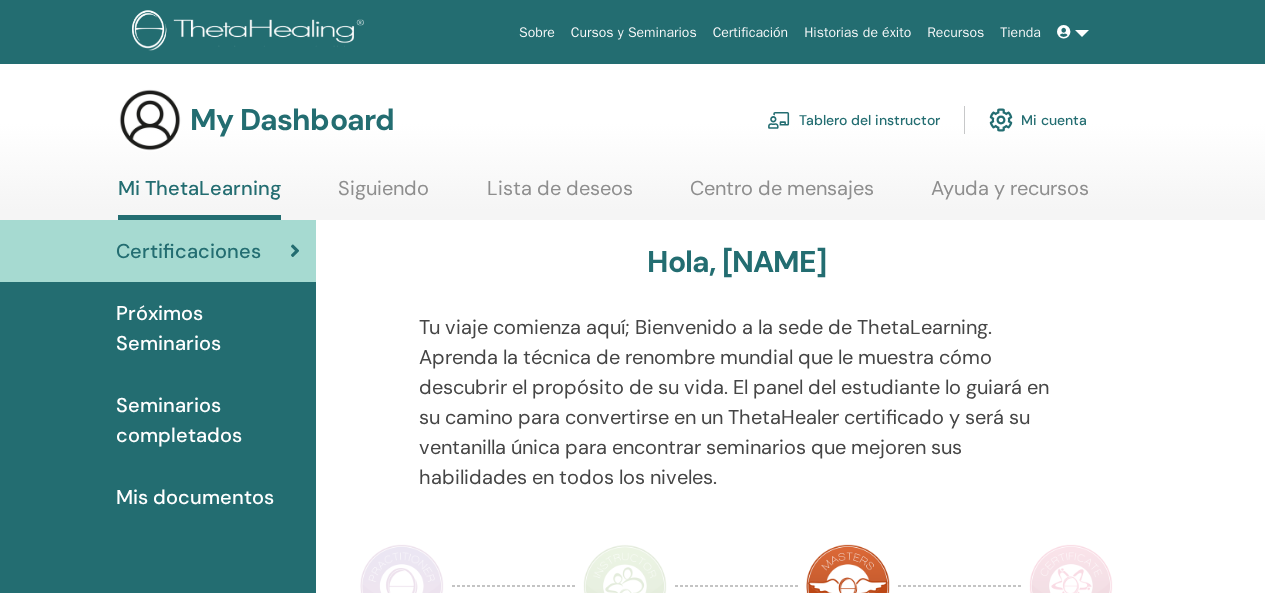 scroll, scrollTop: 0, scrollLeft: 0, axis: both 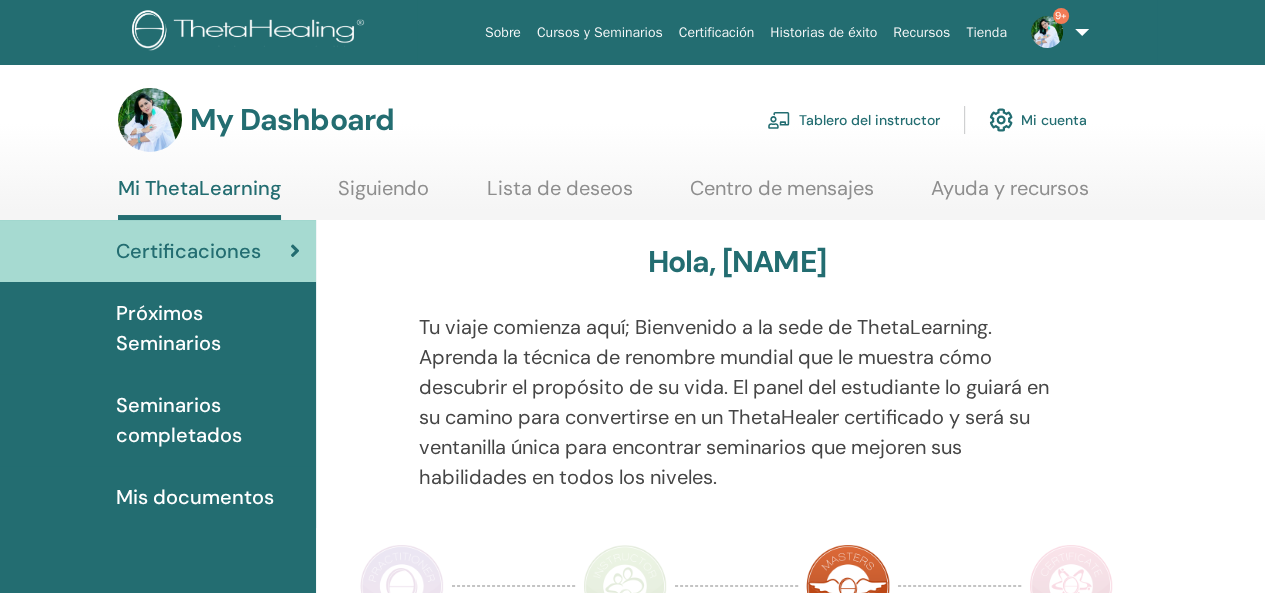 click on "Tablero del instructor" at bounding box center (853, 120) 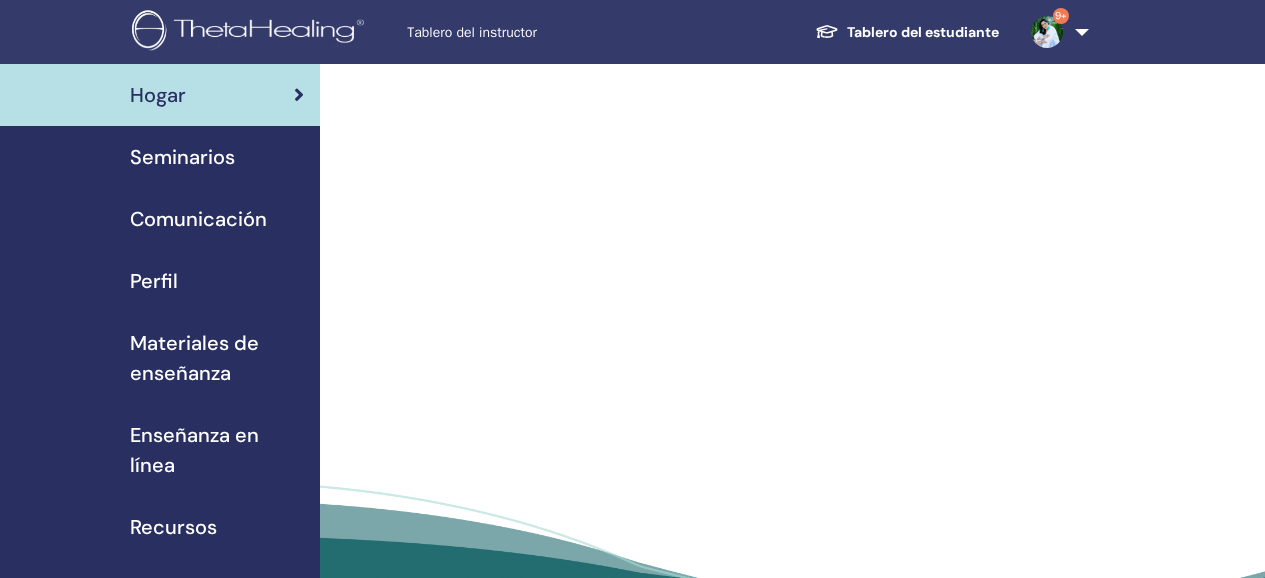 scroll, scrollTop: 0, scrollLeft: 0, axis: both 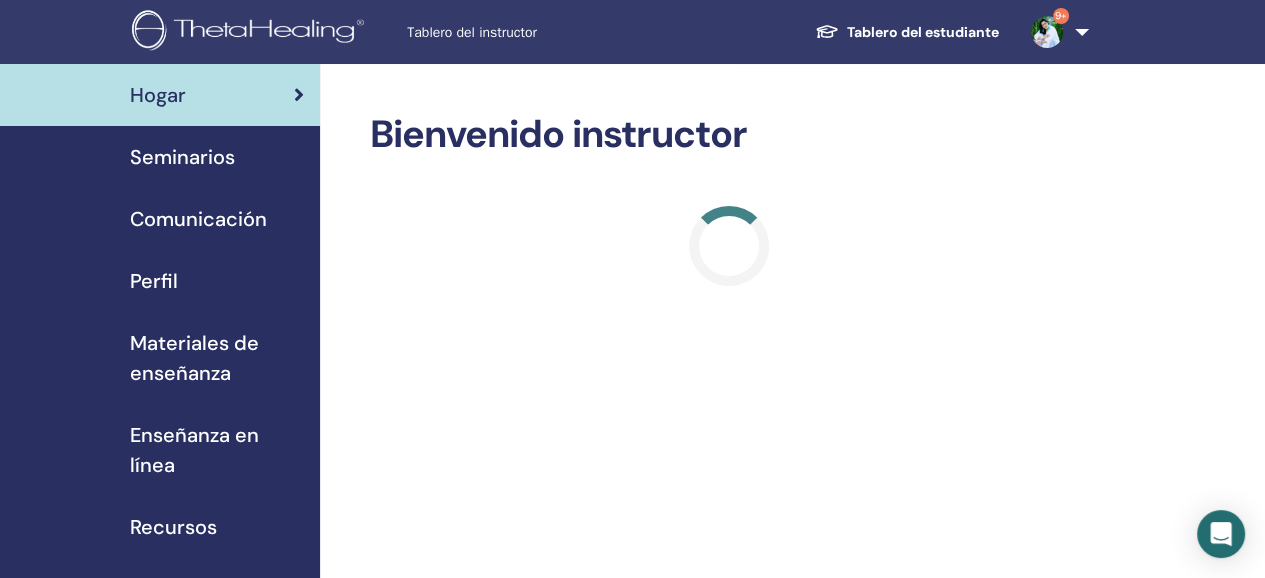click on "Seminarios" at bounding box center (182, 157) 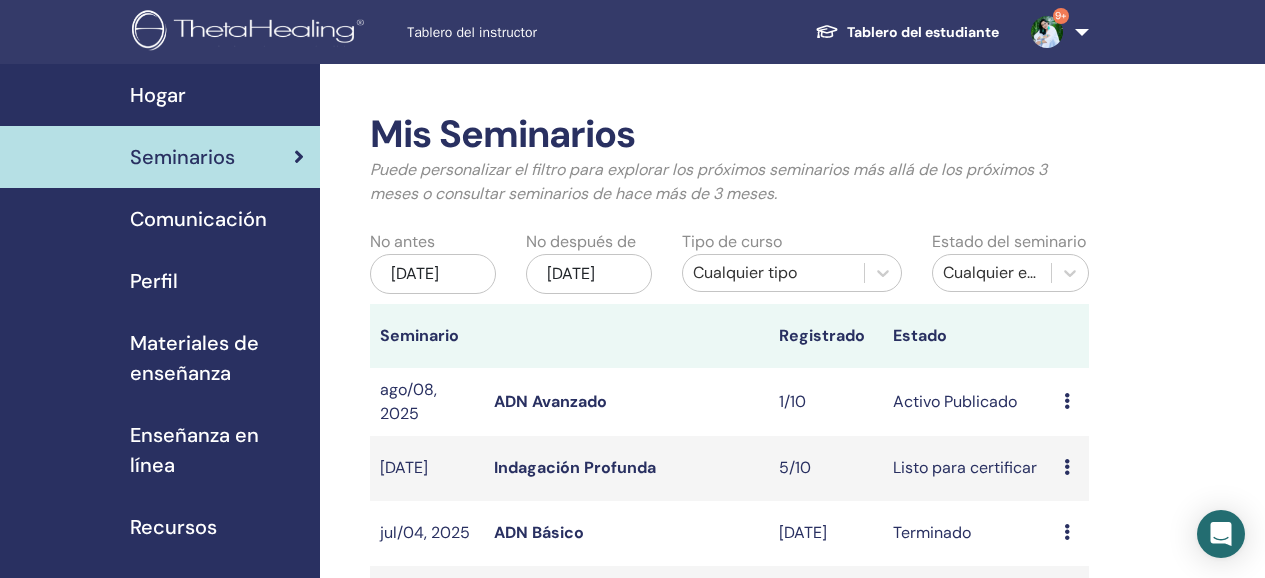 scroll, scrollTop: 0, scrollLeft: 0, axis: both 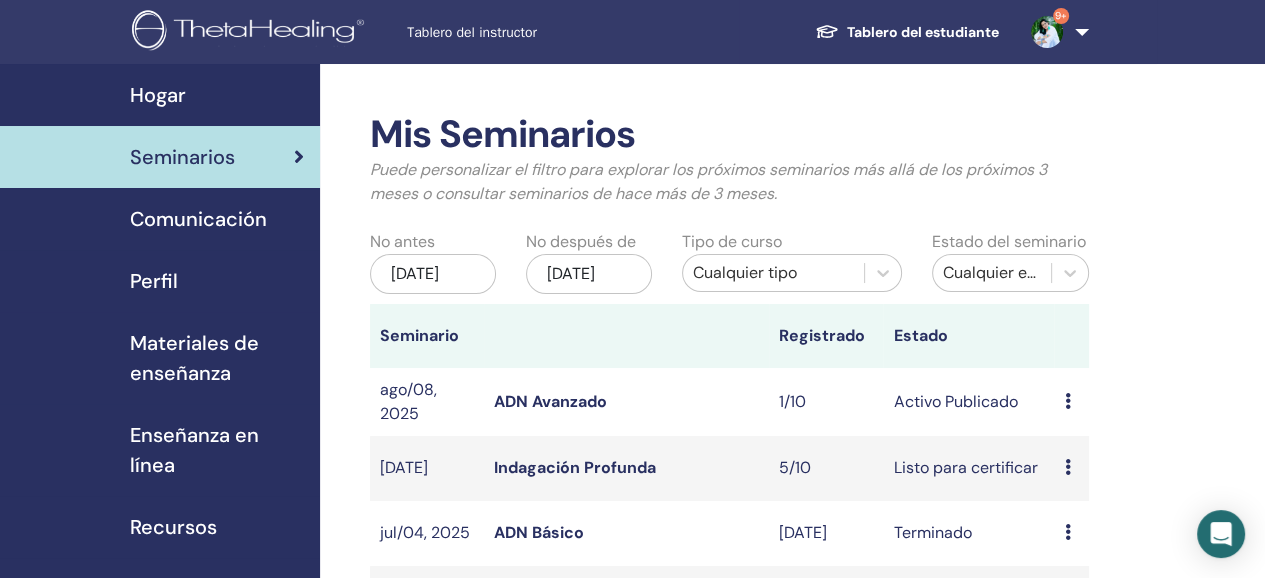 click on "ADN Avanzado" at bounding box center [550, 401] 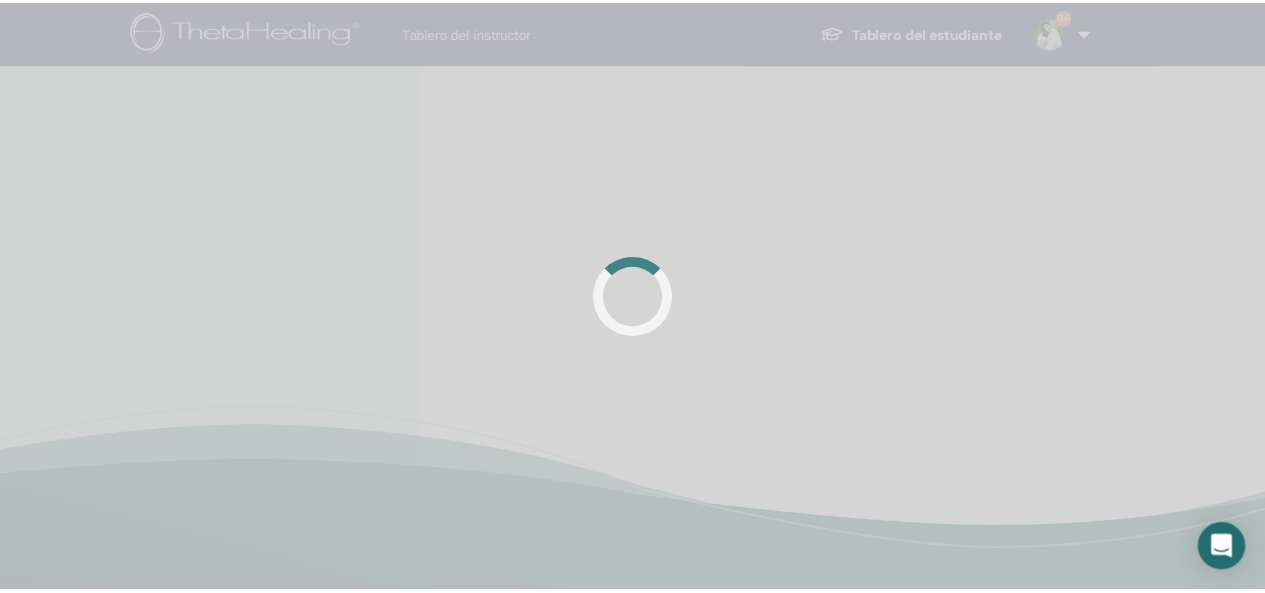 scroll, scrollTop: 0, scrollLeft: 0, axis: both 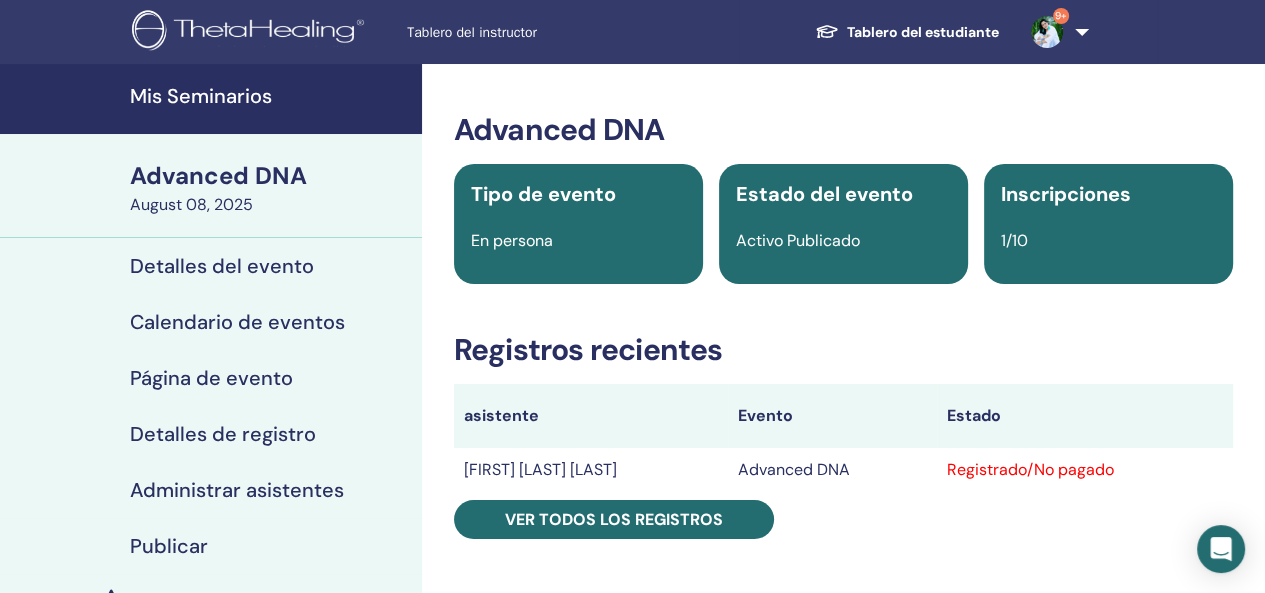 click on "9+" at bounding box center [1056, 32] 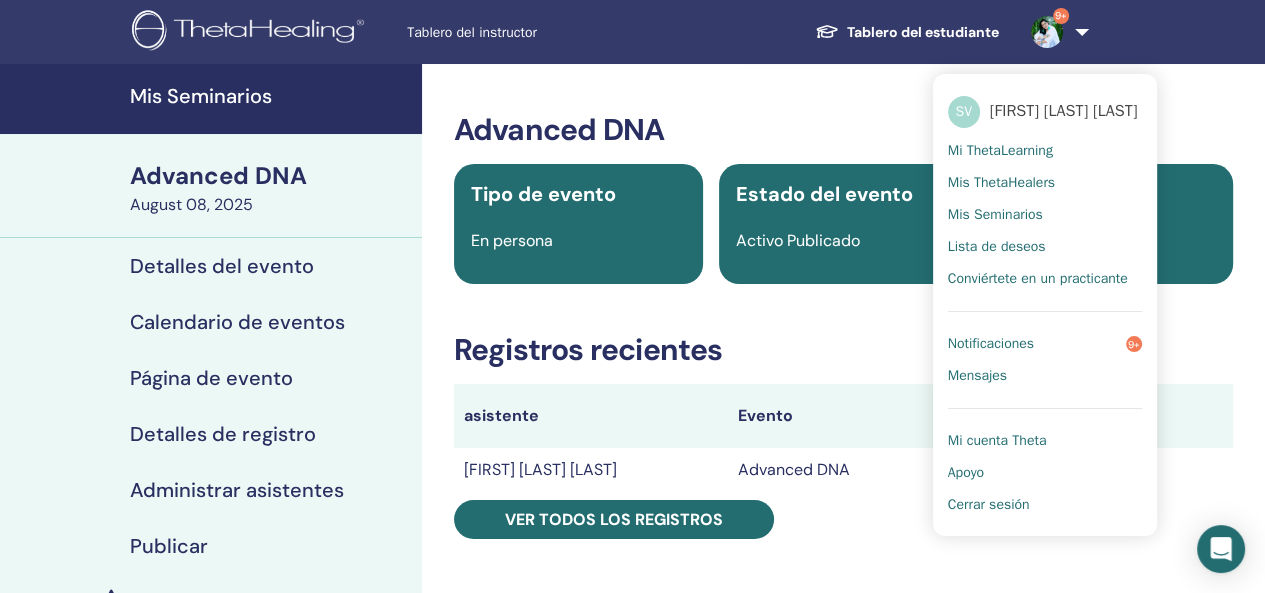 click on "Cerrar sesión" at bounding box center (989, 505) 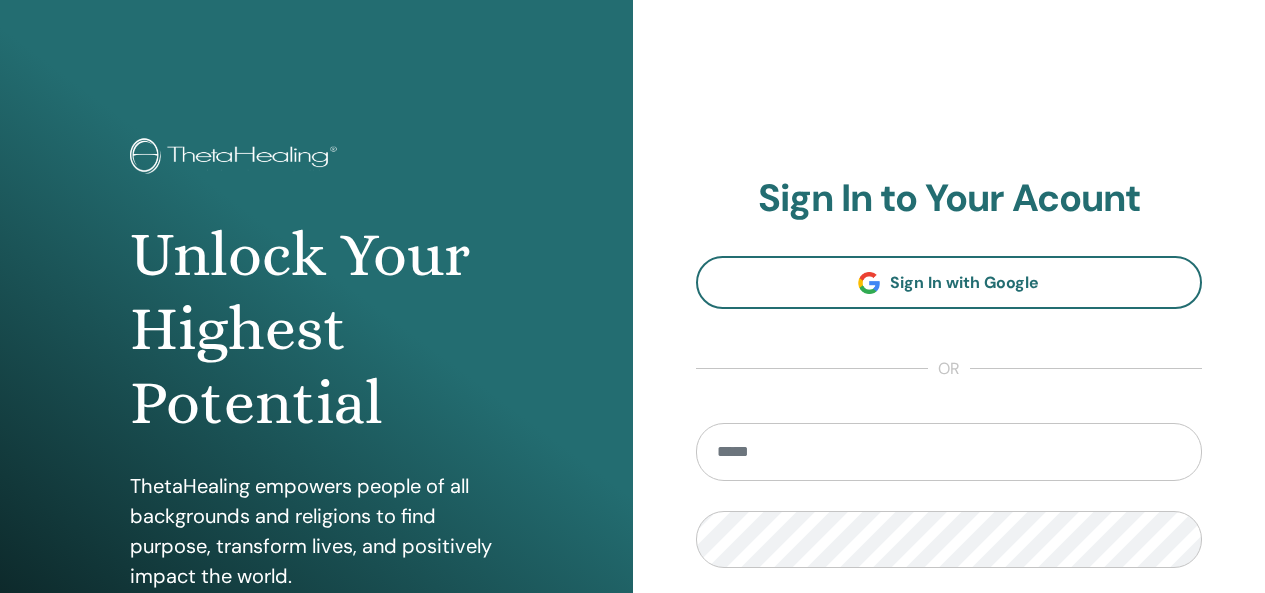 scroll, scrollTop: 0, scrollLeft: 0, axis: both 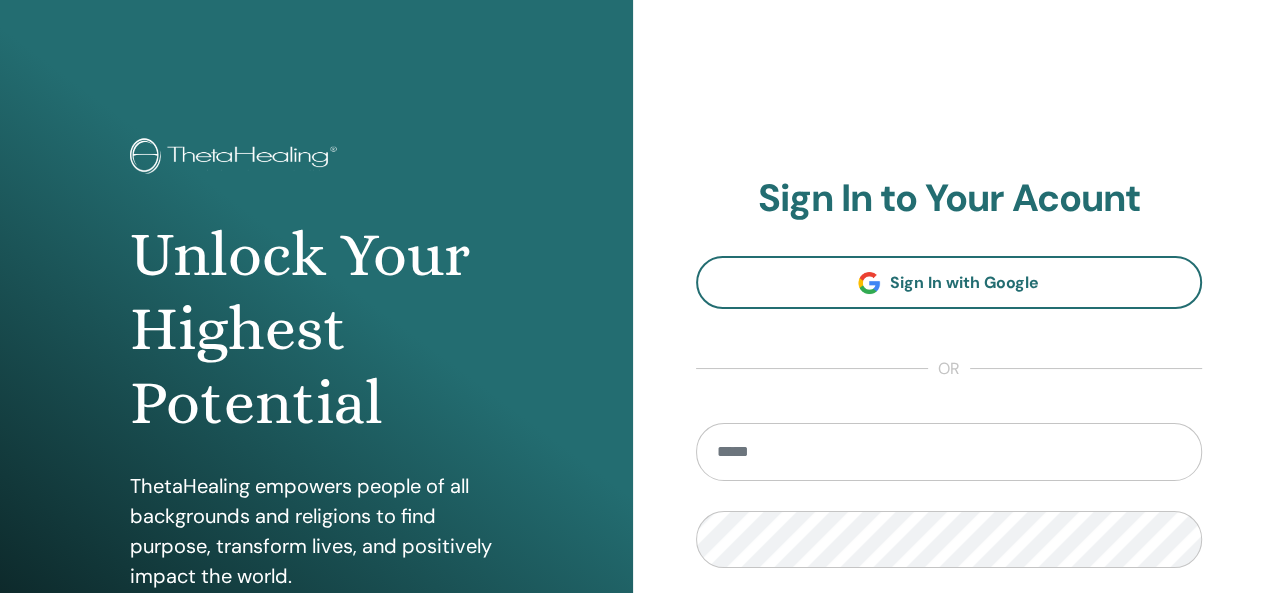 type on "**********" 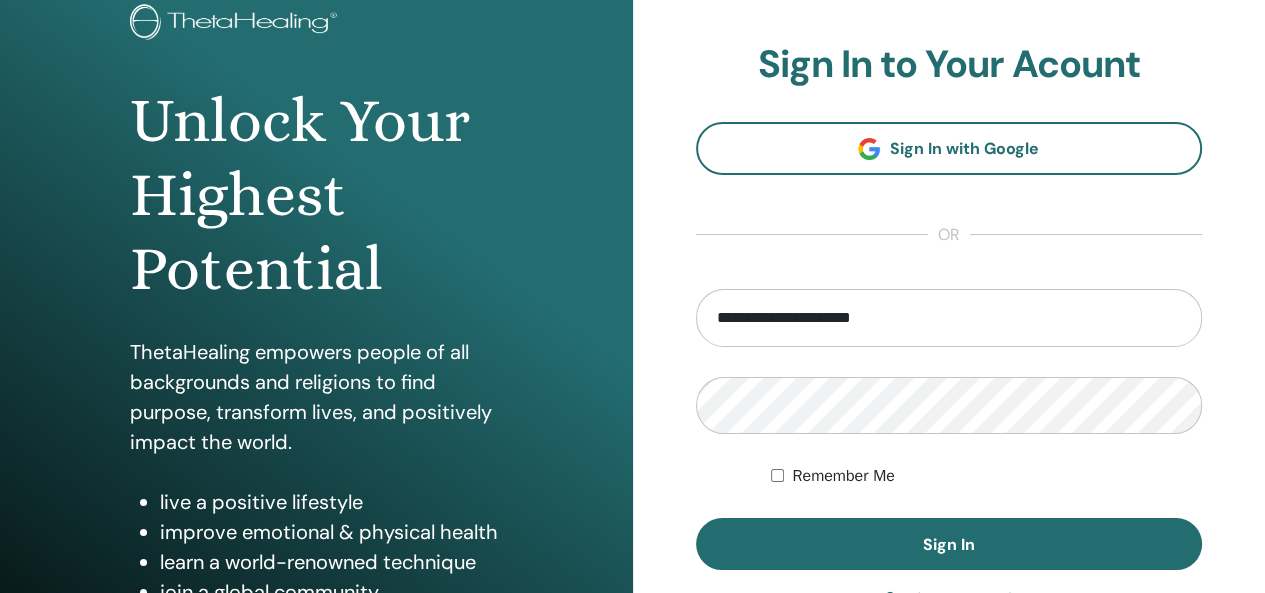 scroll, scrollTop: 235, scrollLeft: 0, axis: vertical 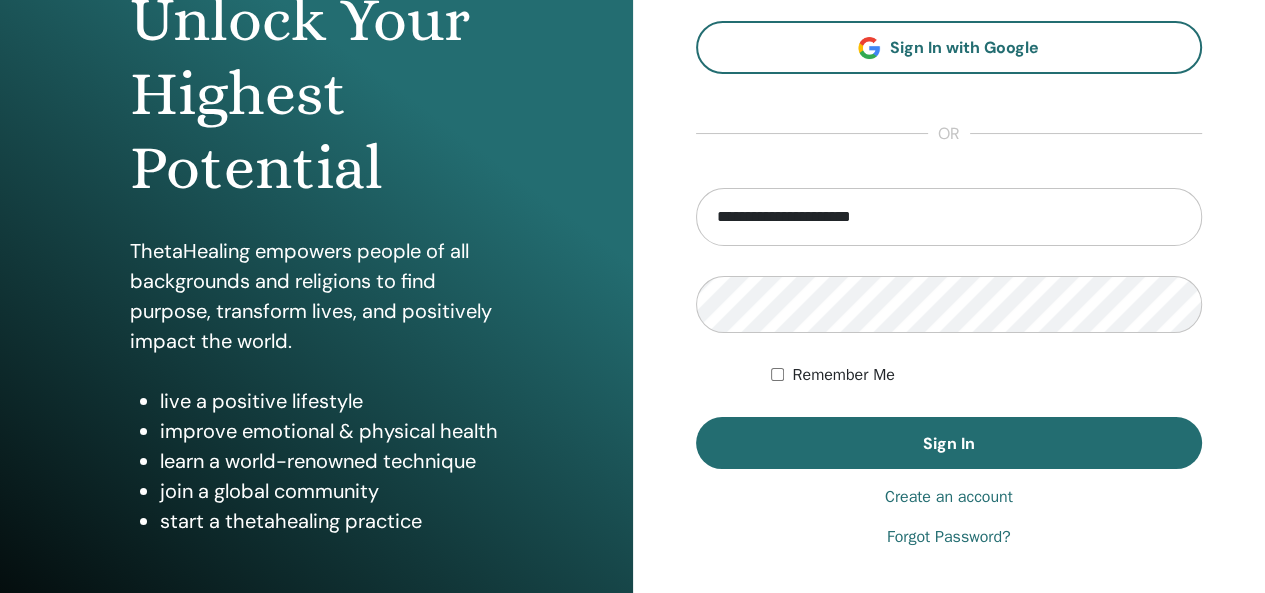 click on "Forgot Password?" at bounding box center (949, 537) 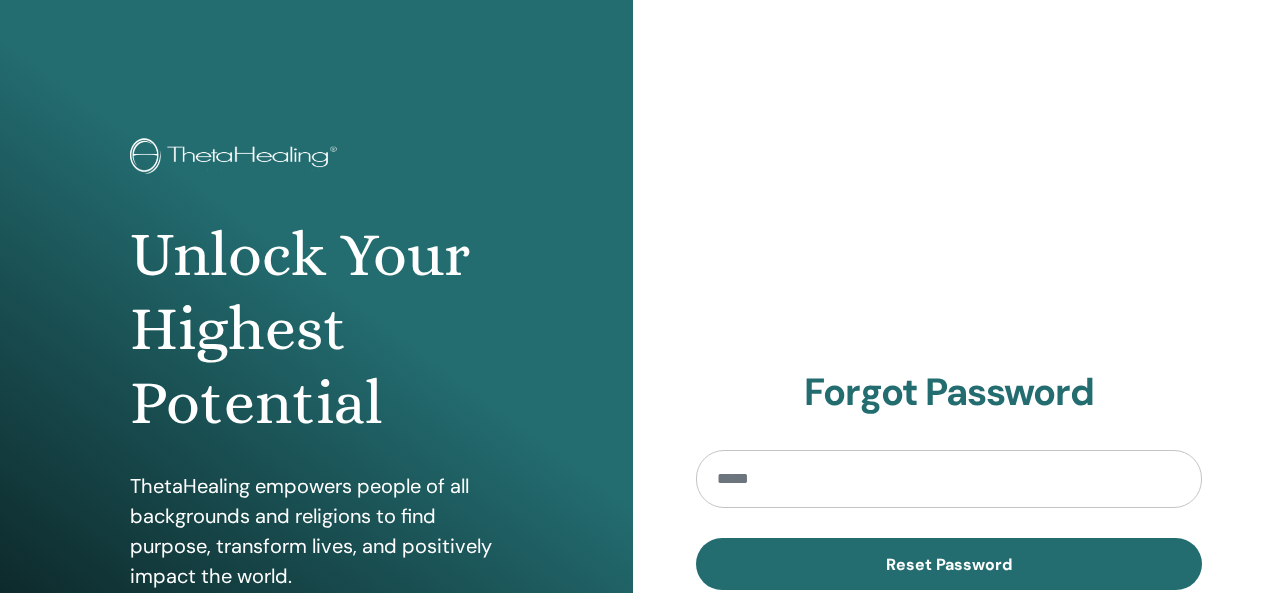scroll, scrollTop: 0, scrollLeft: 0, axis: both 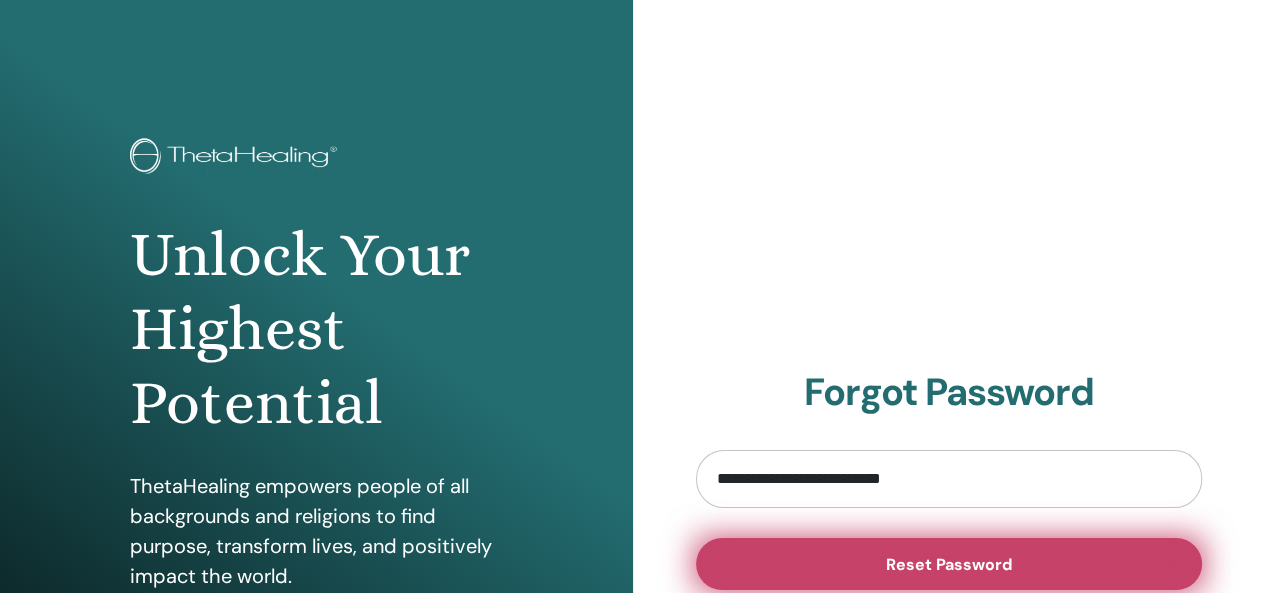 type on "**********" 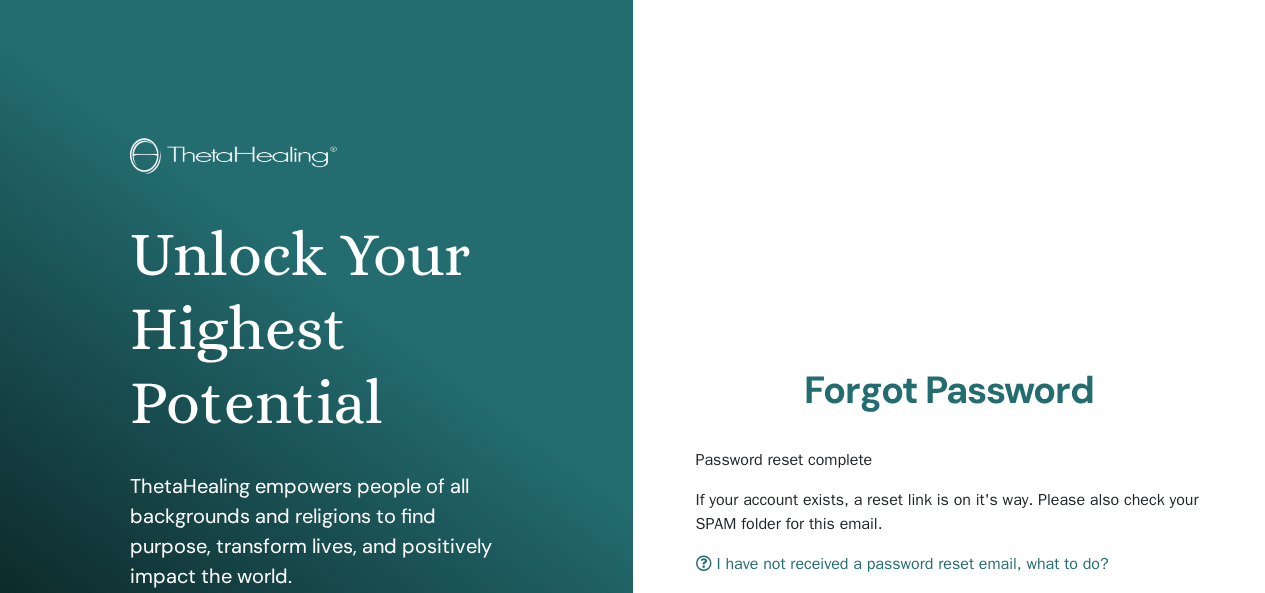 scroll, scrollTop: 0, scrollLeft: 0, axis: both 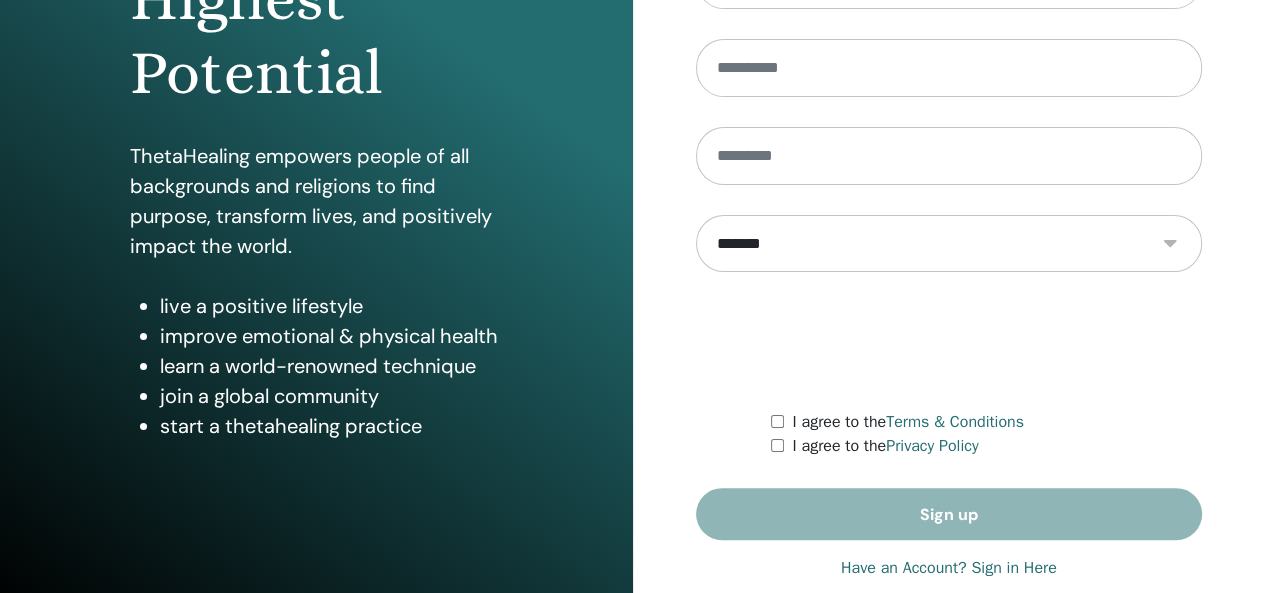 click on "Have an Account? Sign in Here" at bounding box center [949, 568] 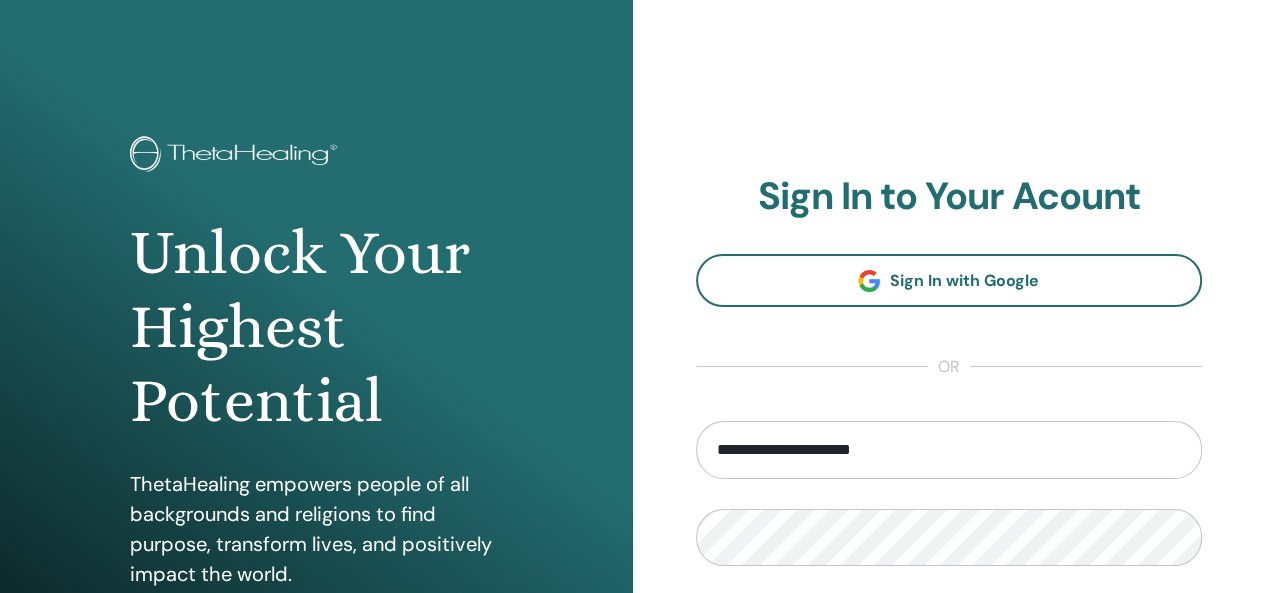 scroll, scrollTop: 0, scrollLeft: 0, axis: both 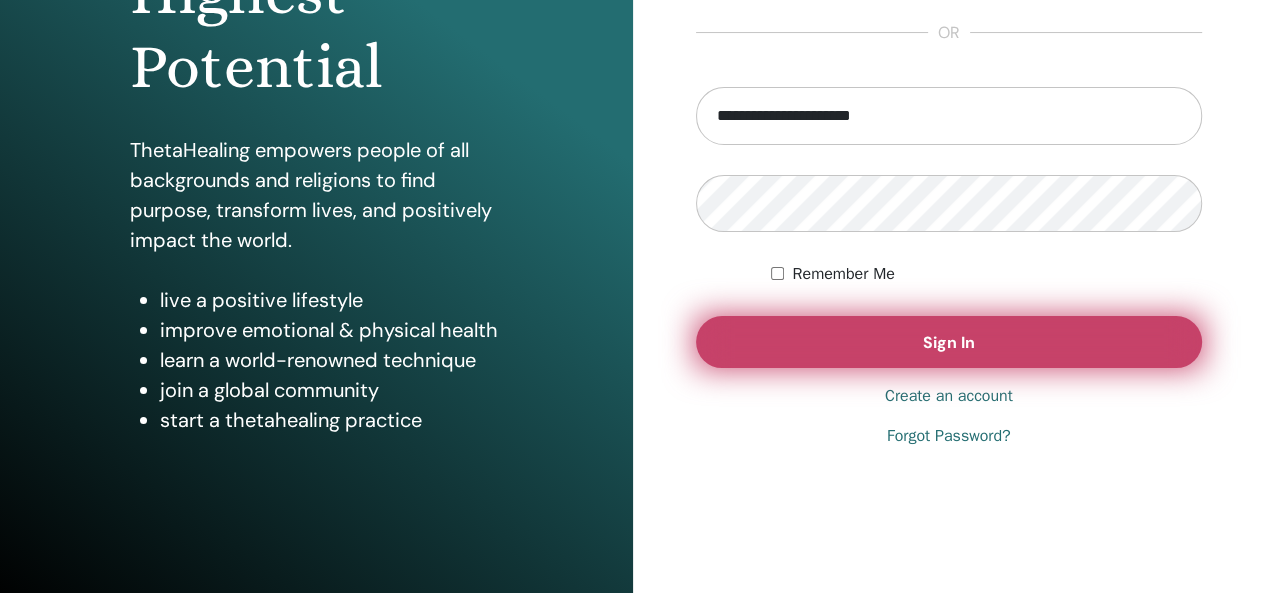 click on "Sign In" at bounding box center [949, 342] 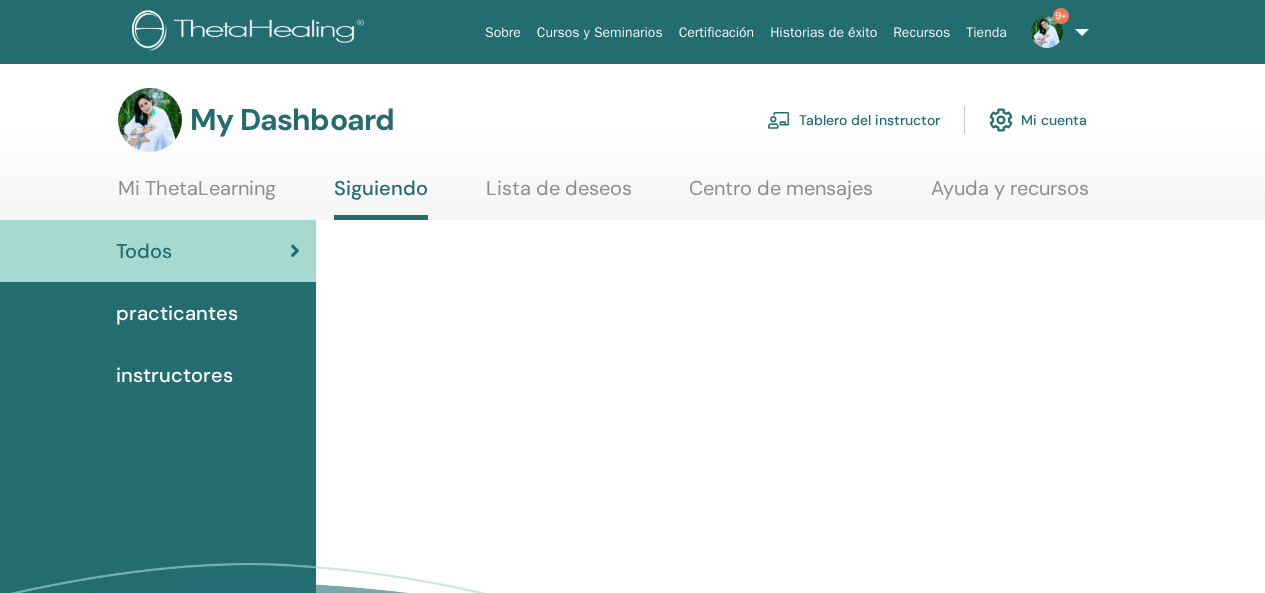 scroll, scrollTop: 0, scrollLeft: 0, axis: both 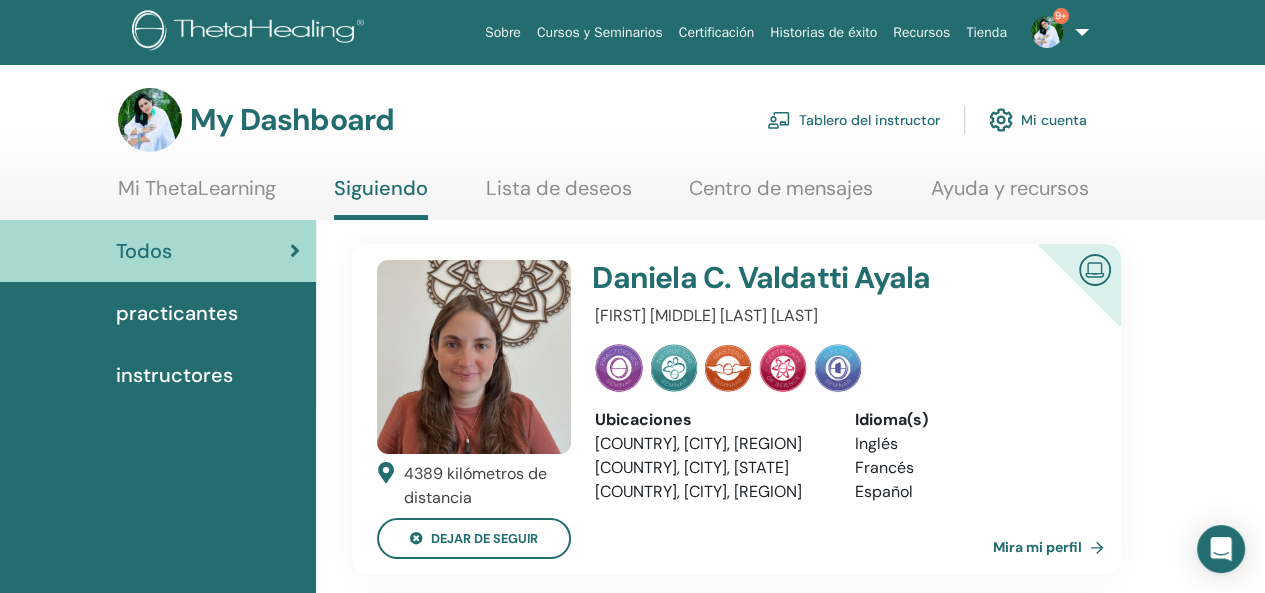click at bounding box center (1047, 32) 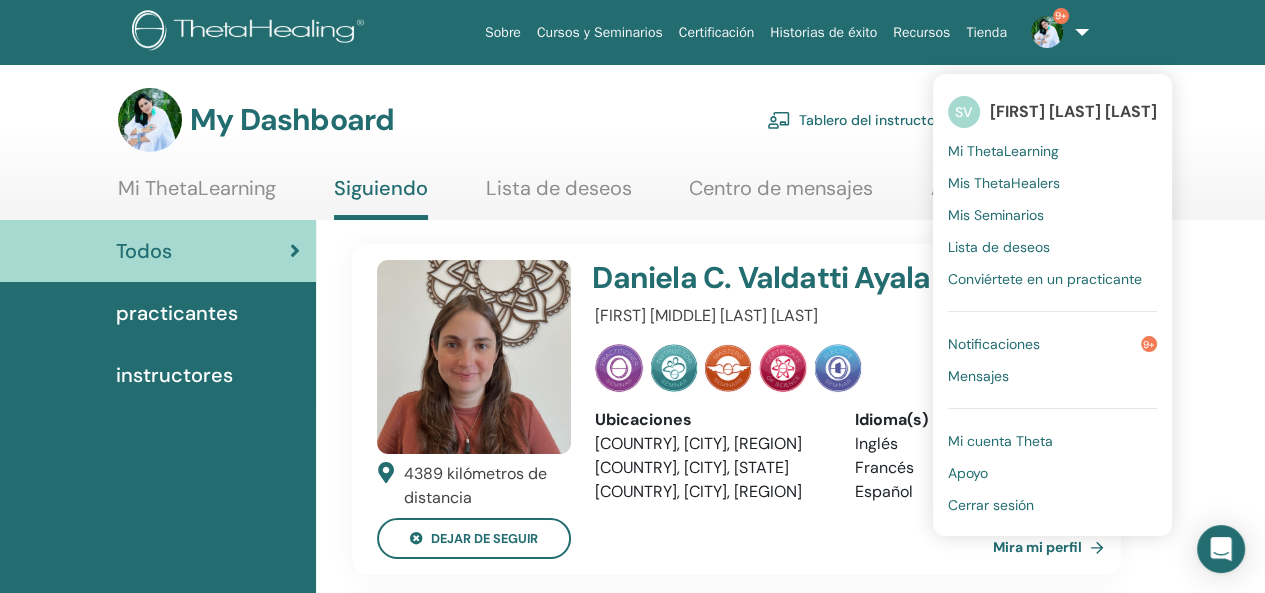 click on "Tablero del instructor" at bounding box center (853, 120) 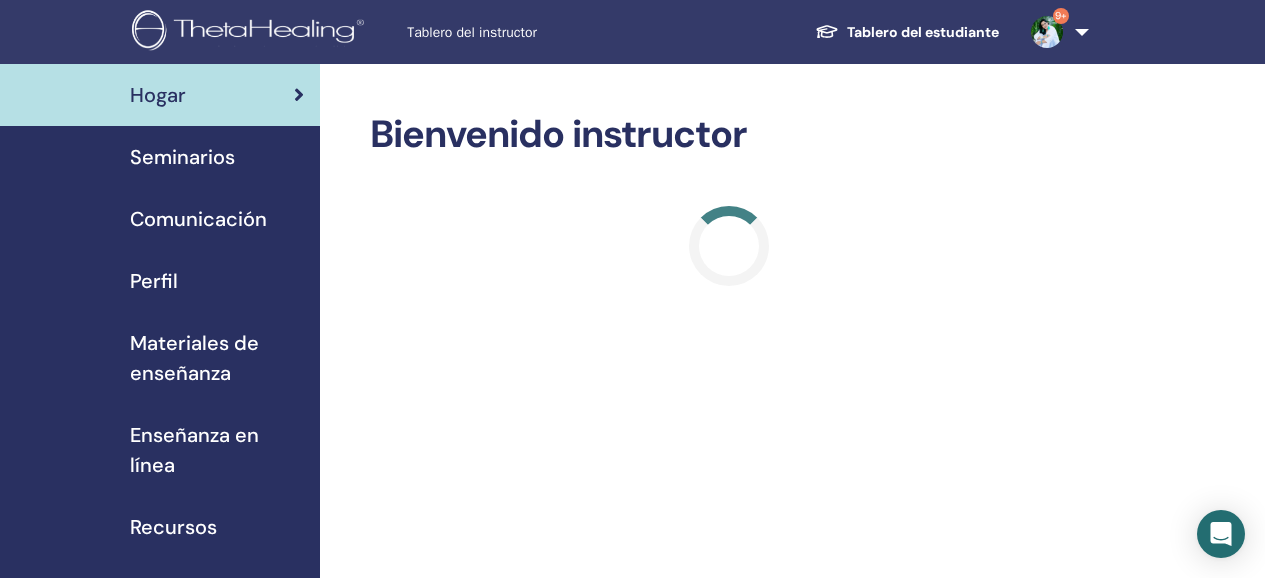 scroll, scrollTop: 0, scrollLeft: 0, axis: both 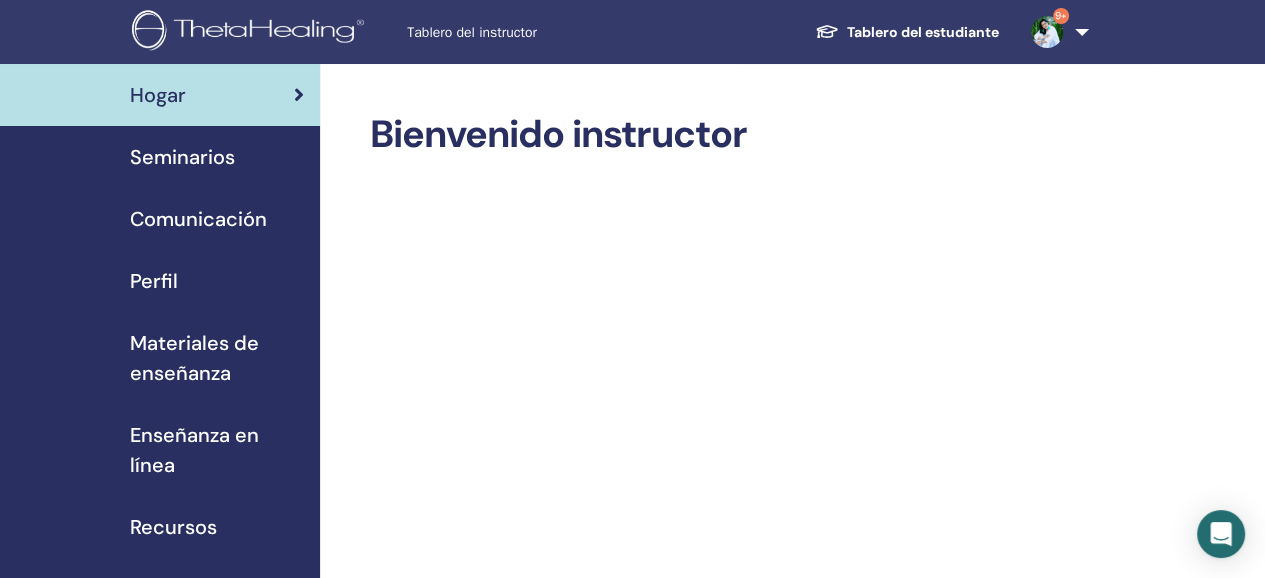 click on "Seminarios" at bounding box center (182, 157) 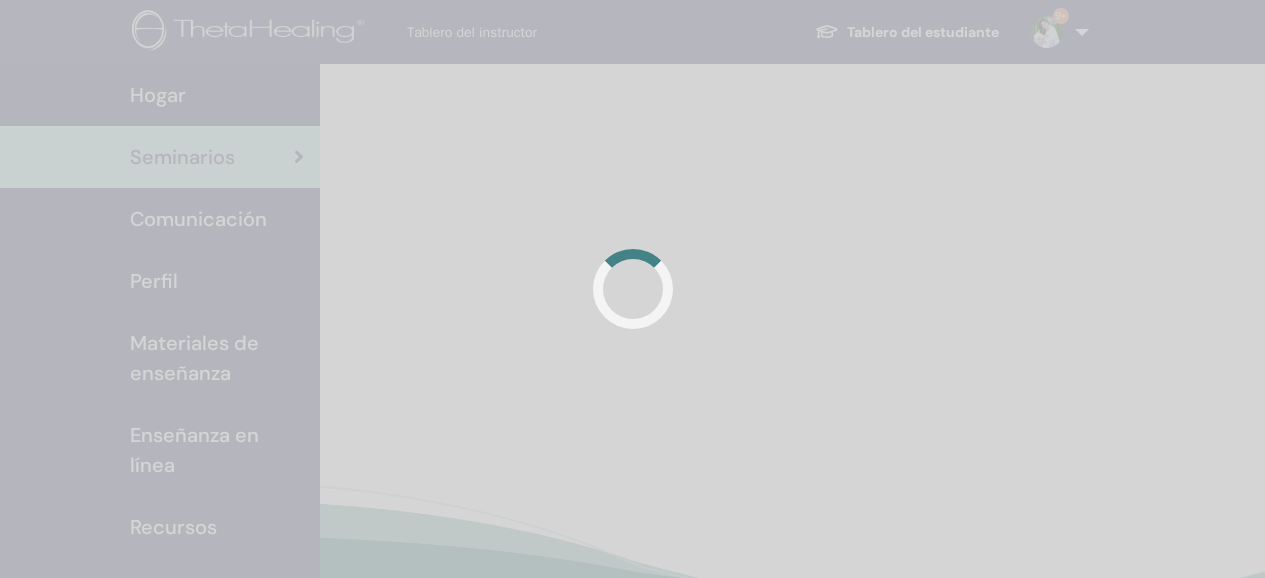 scroll, scrollTop: 0, scrollLeft: 0, axis: both 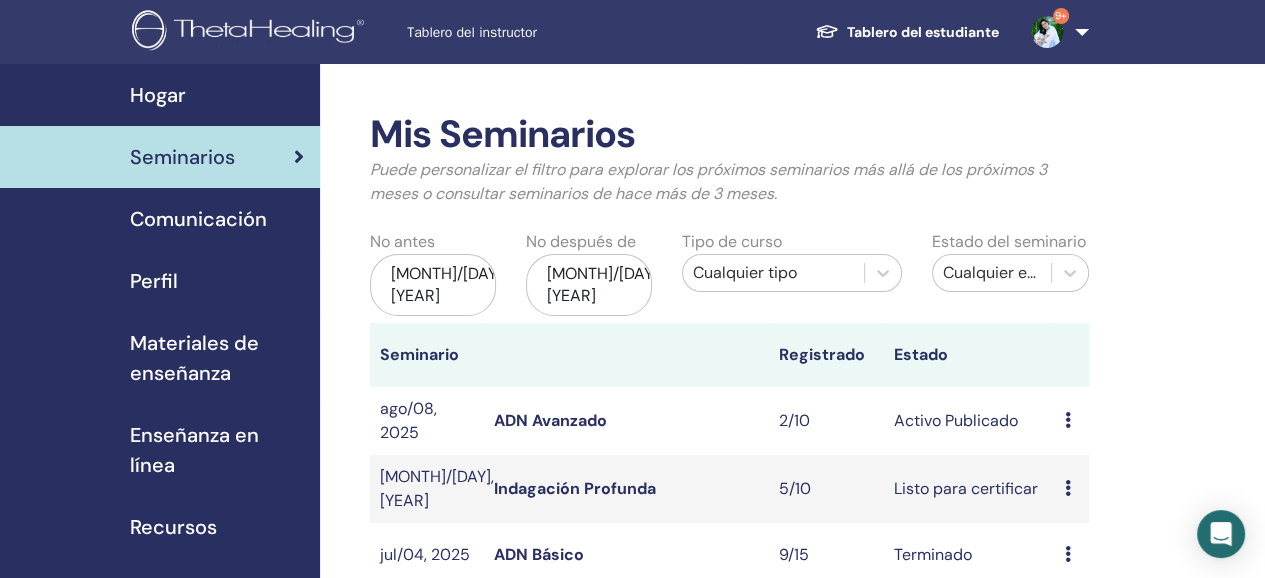 click on "ADN Avanzado" at bounding box center (550, 420) 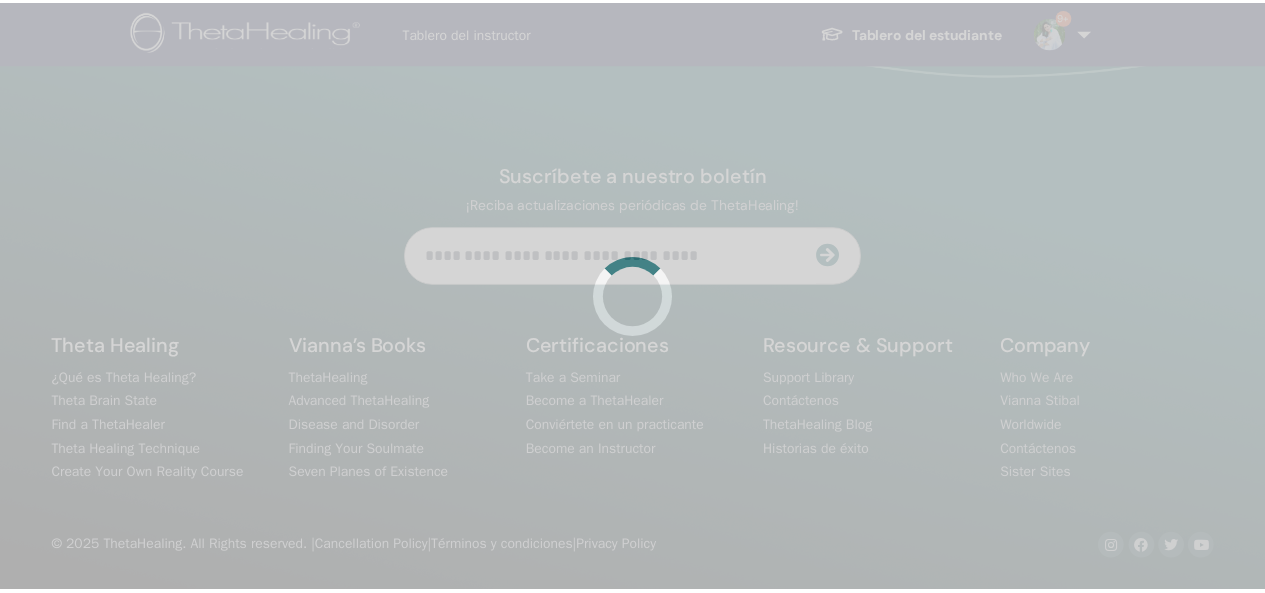 scroll, scrollTop: 0, scrollLeft: 0, axis: both 